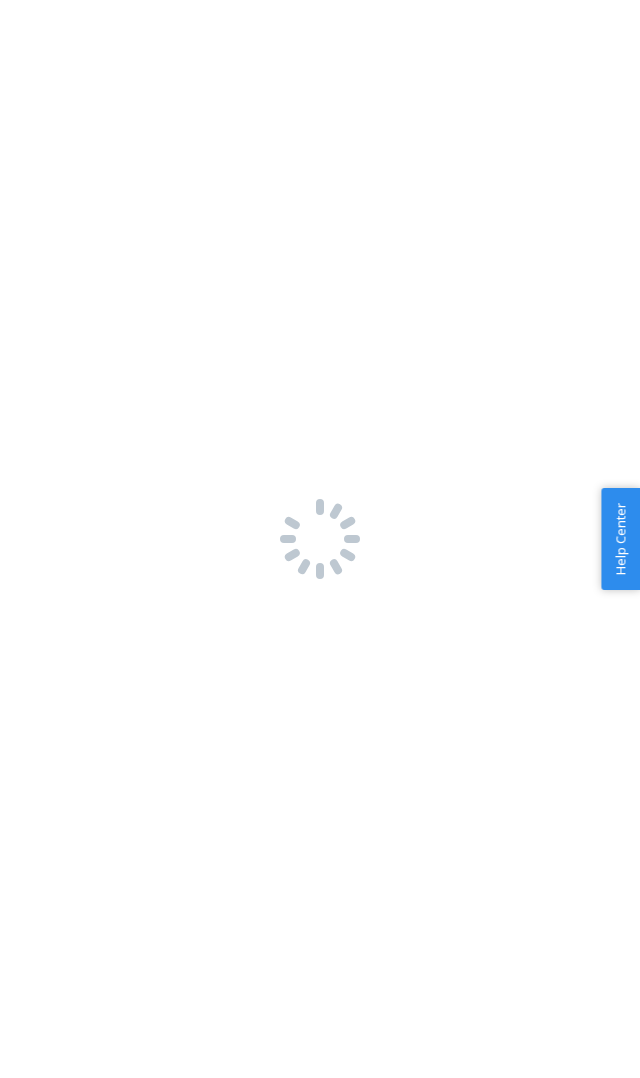 scroll, scrollTop: 0, scrollLeft: 0, axis: both 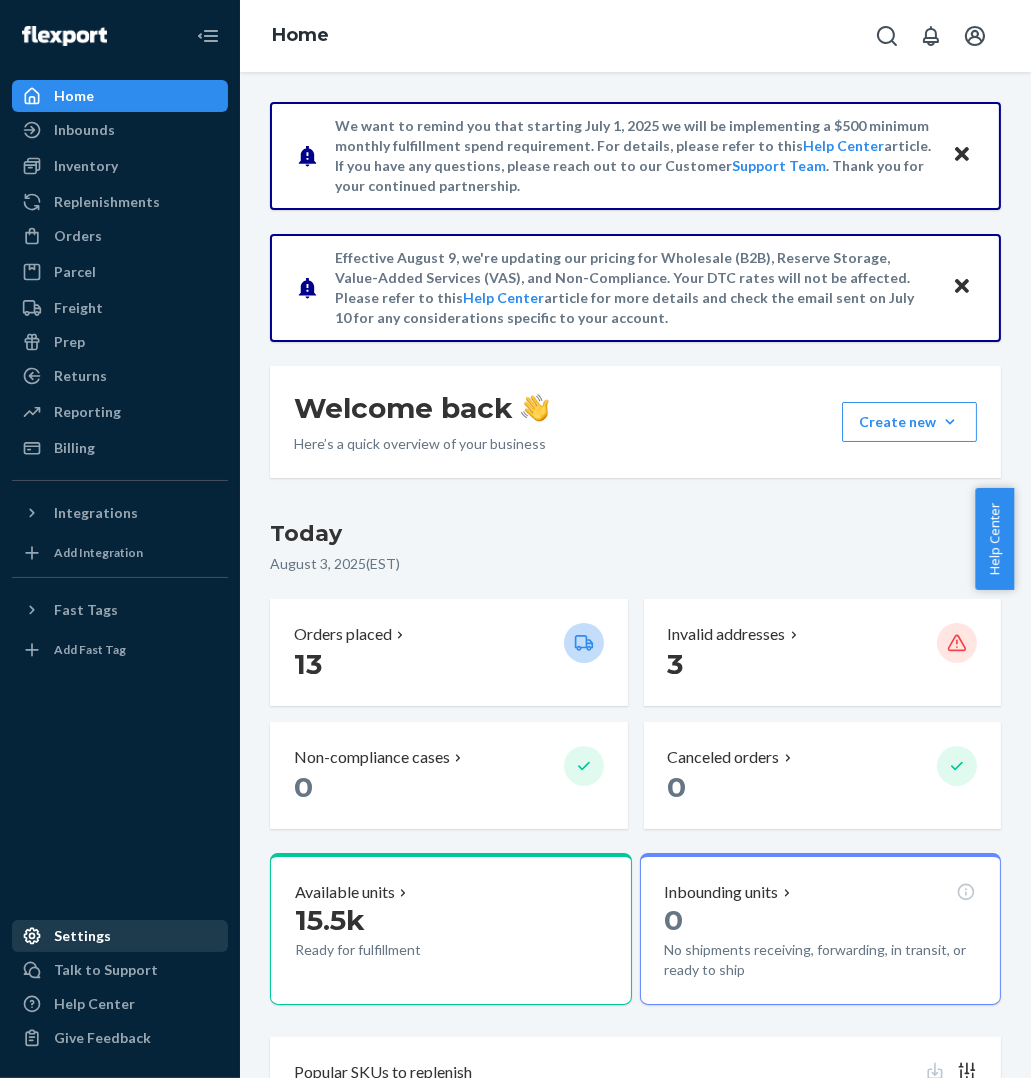 click on "Settings" at bounding box center [82, 936] 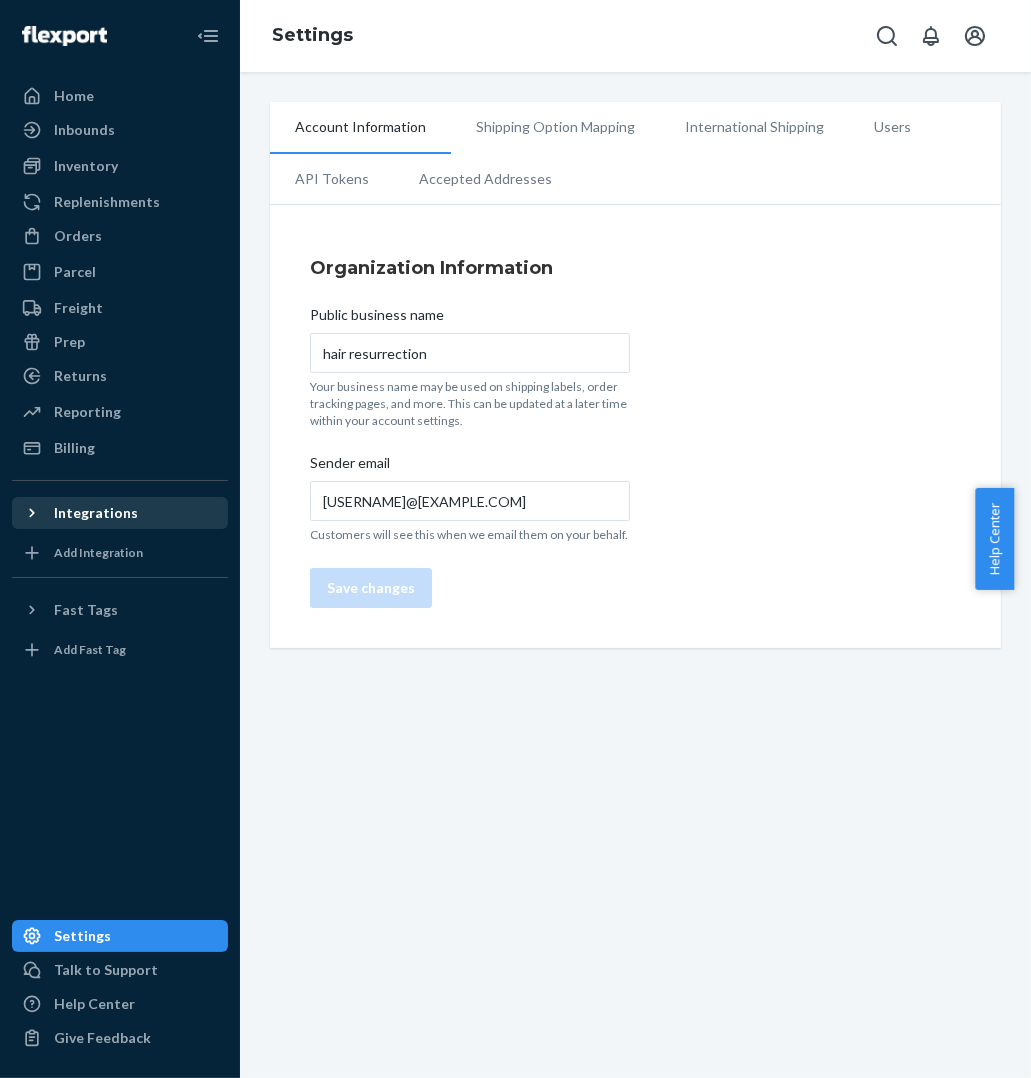 click at bounding box center [38, 513] 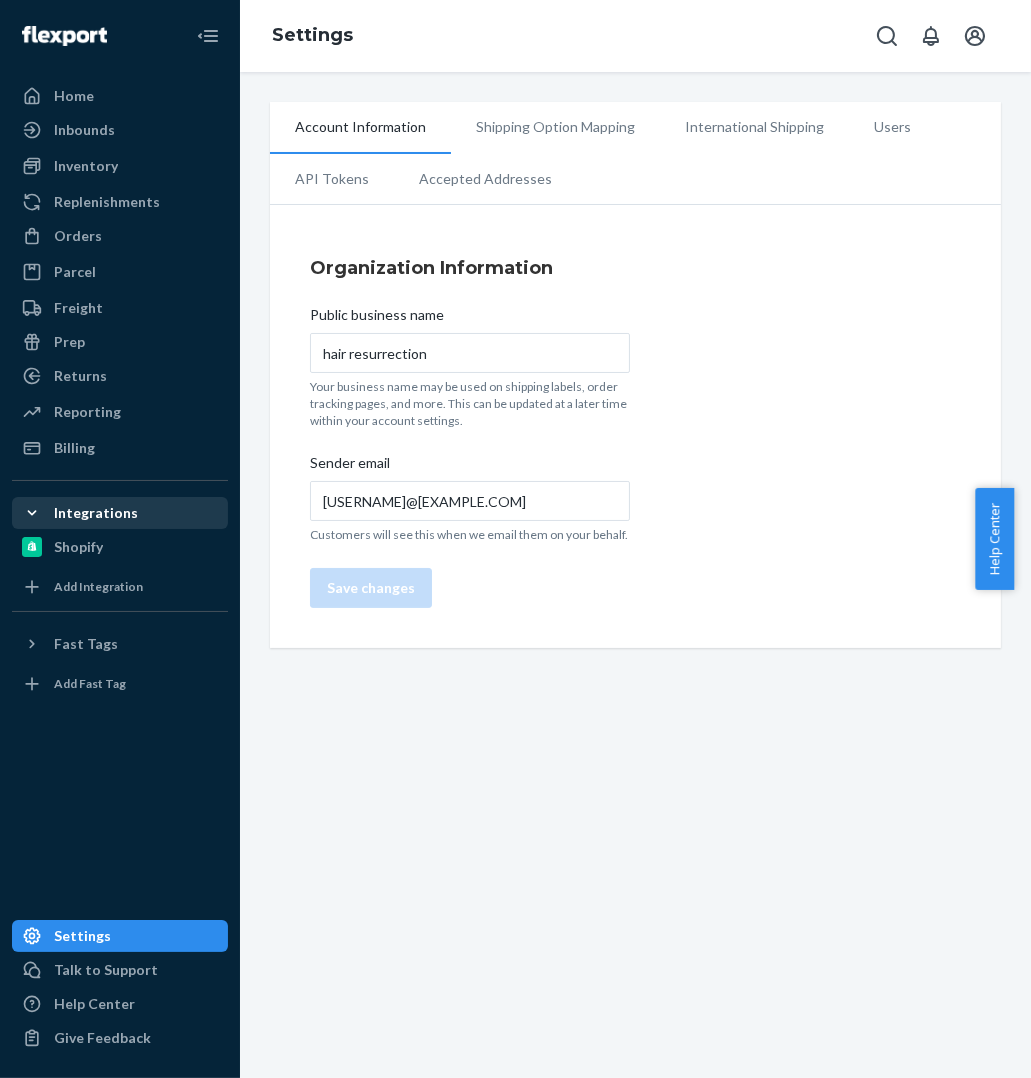 click on "Integrations" at bounding box center [96, 513] 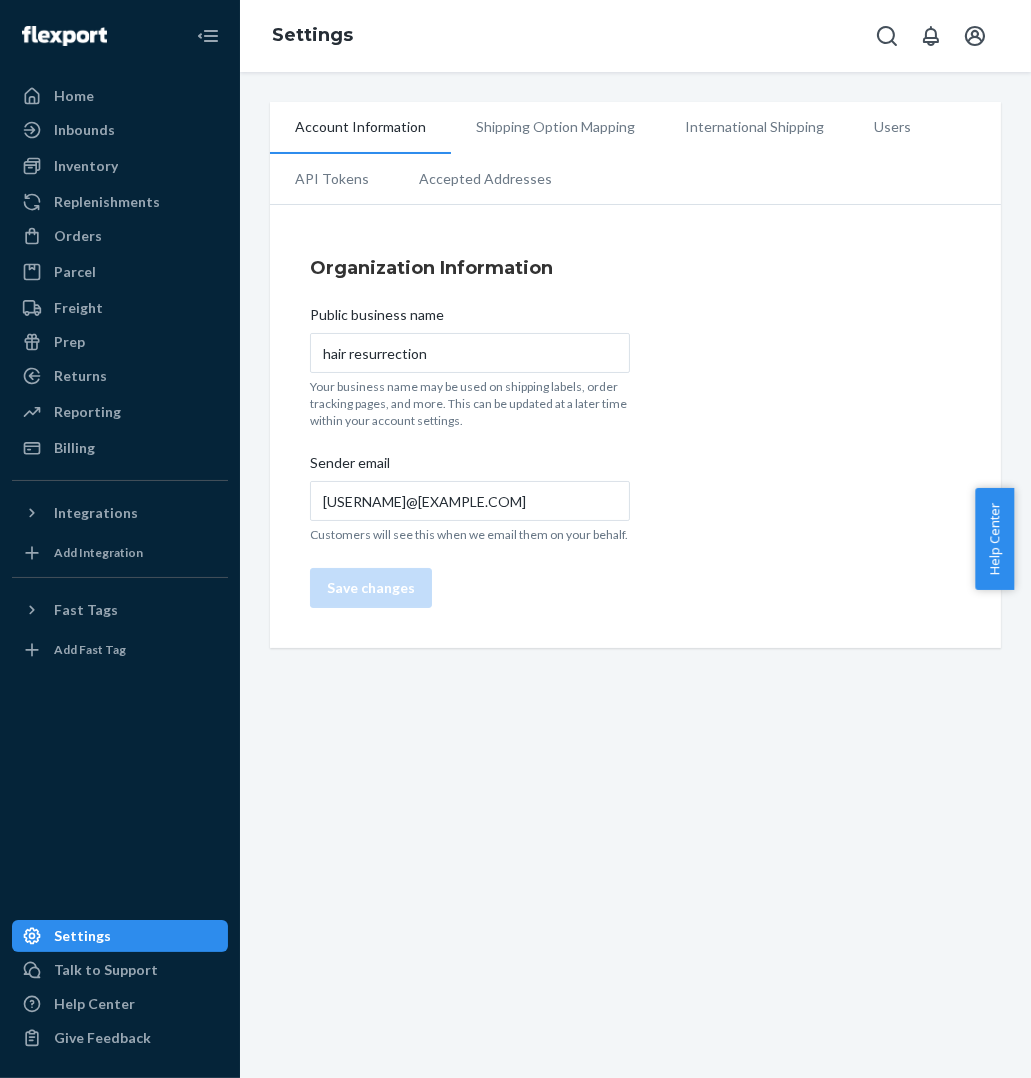 click on "API Tokens" at bounding box center [332, 179] 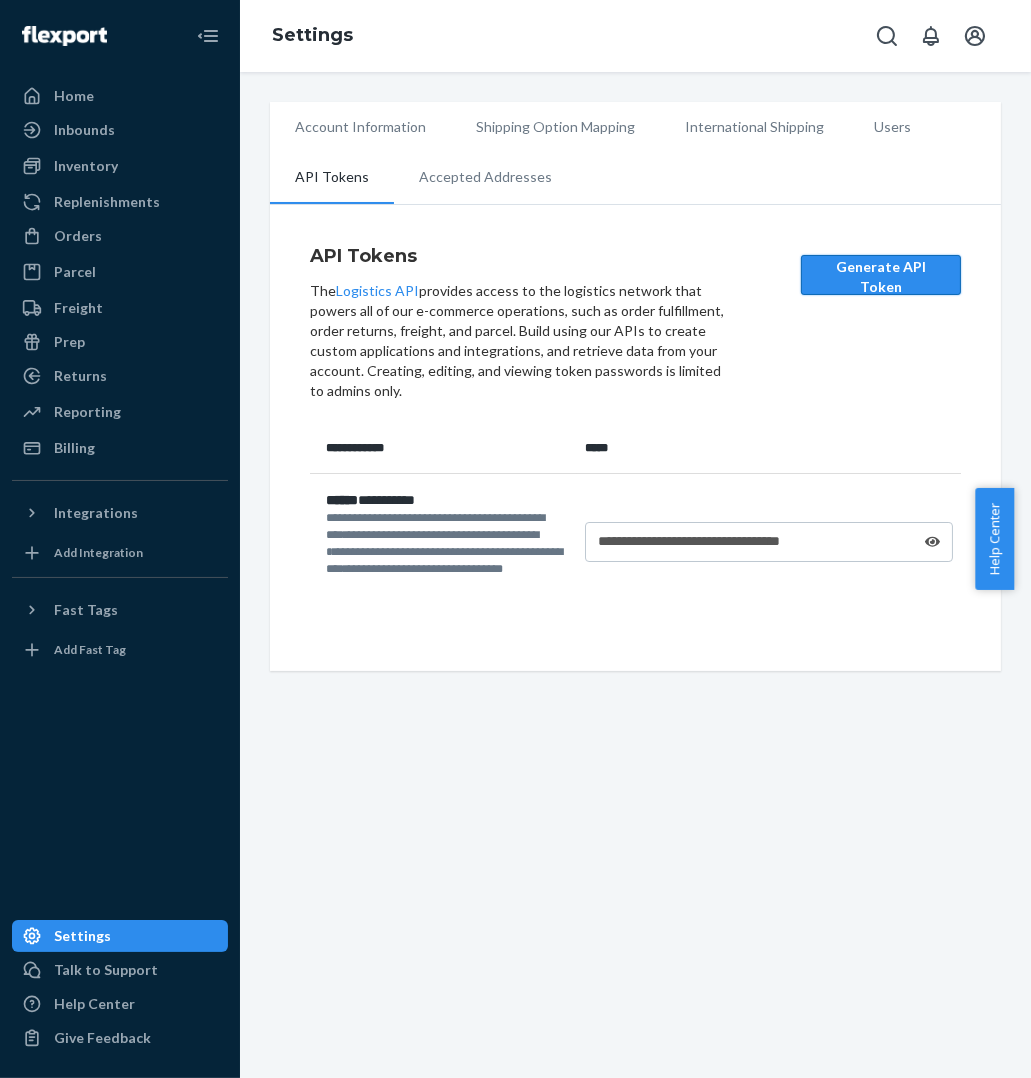 click on "Generate API Token" at bounding box center [881, 275] 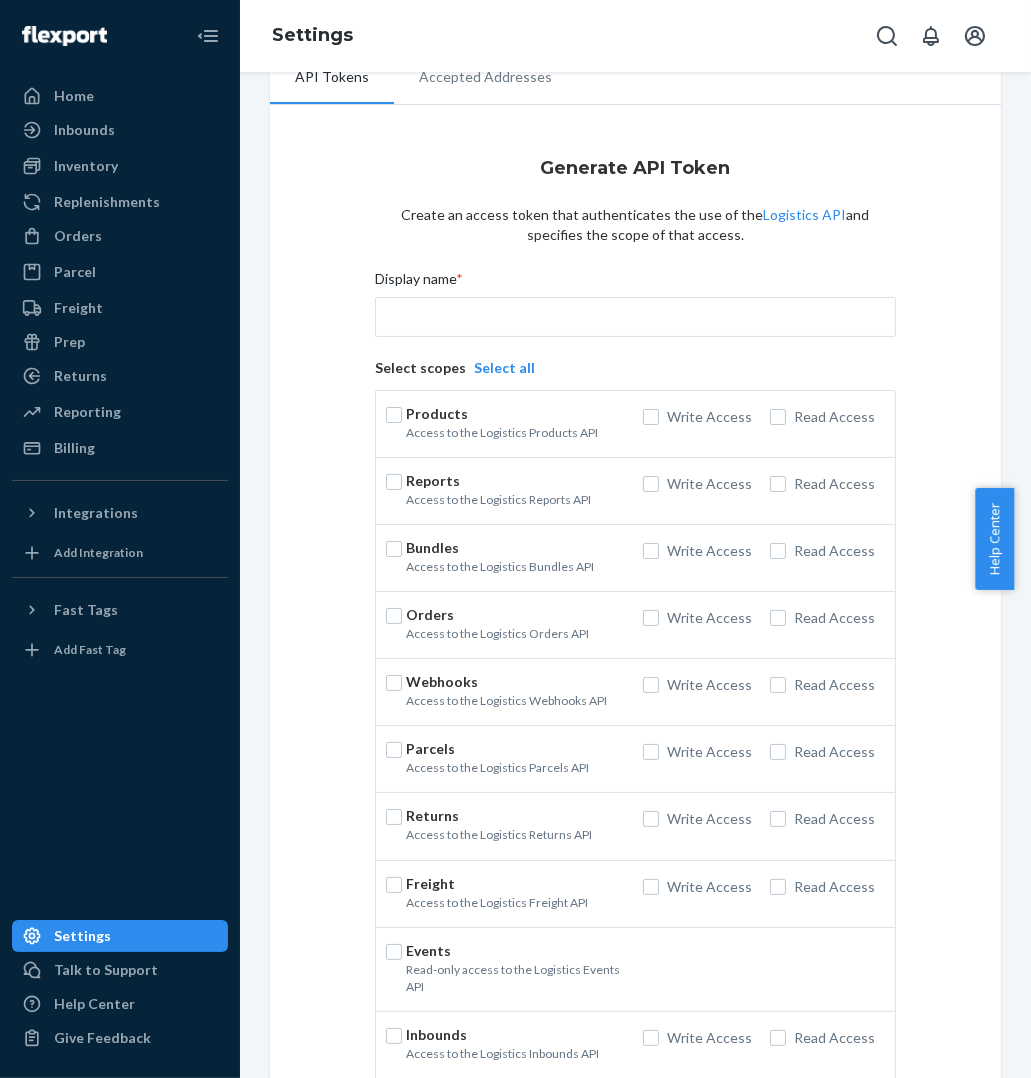 scroll, scrollTop: 191, scrollLeft: 0, axis: vertical 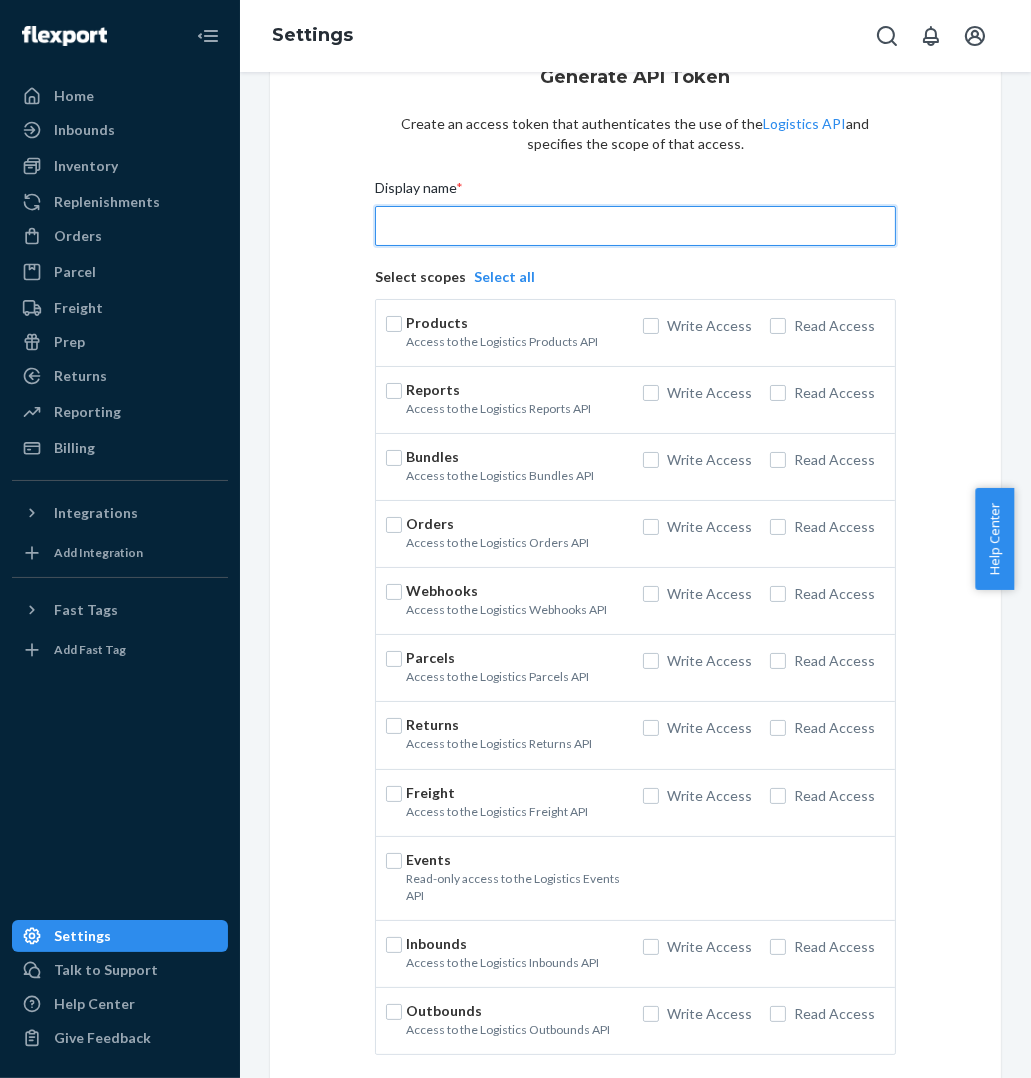 click on "Display name  *" at bounding box center [635, 226] 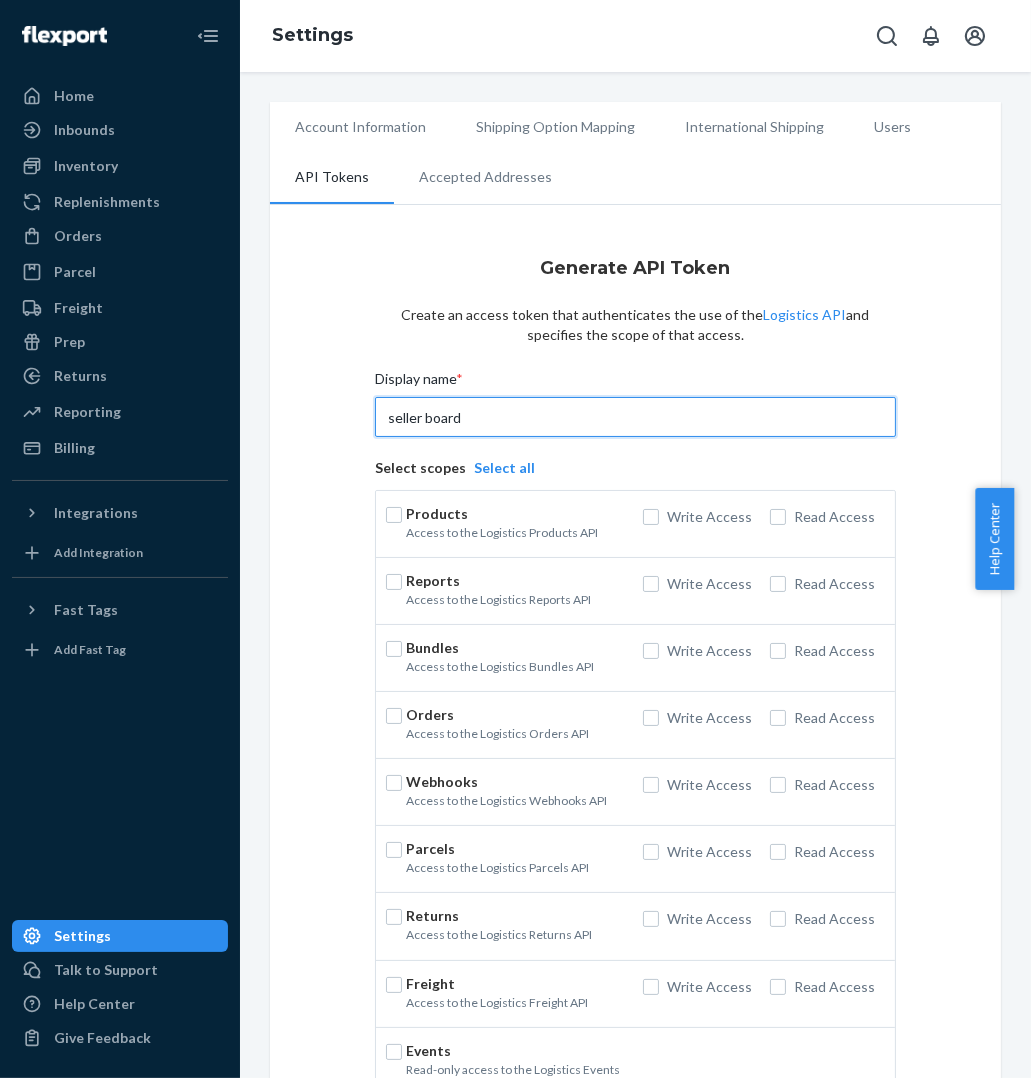 scroll, scrollTop: 266, scrollLeft: 0, axis: vertical 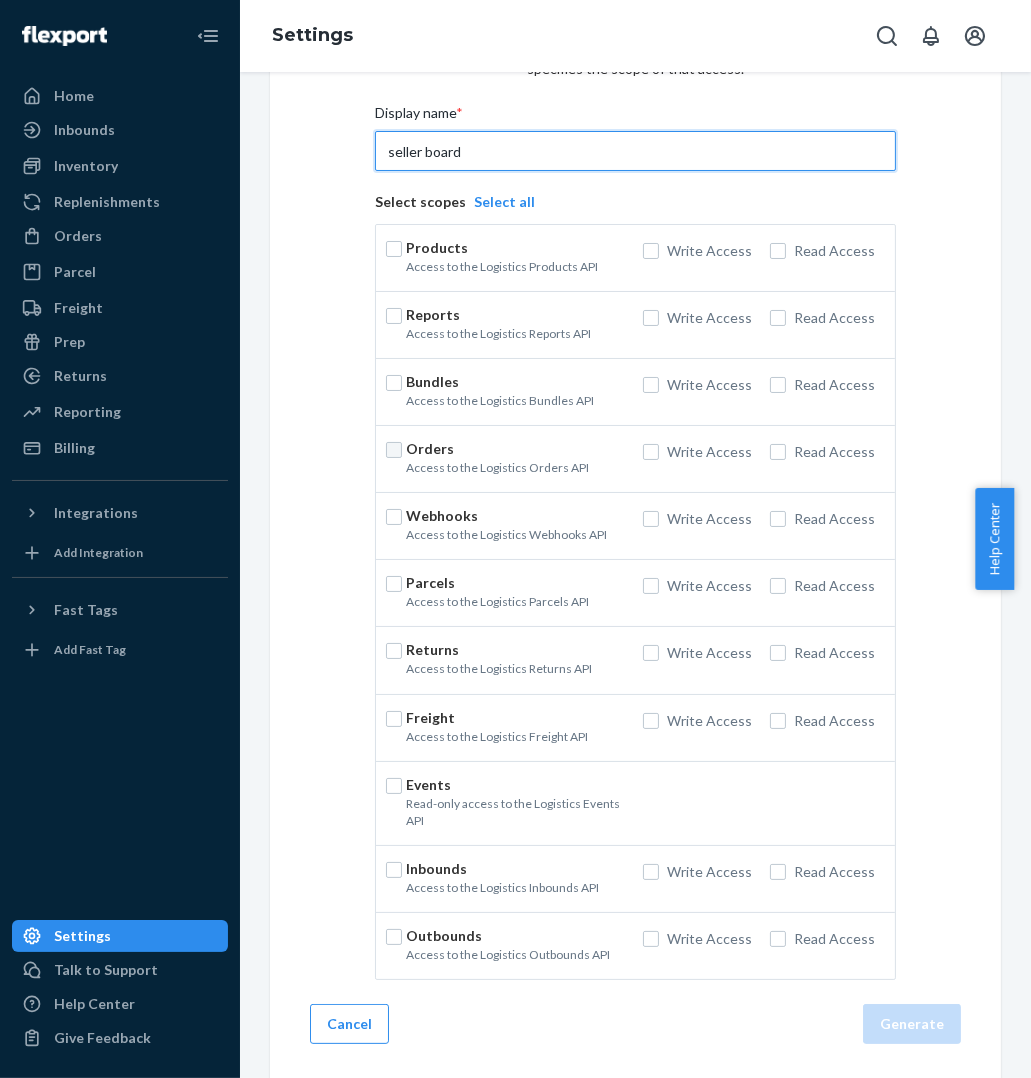 type on "seller board" 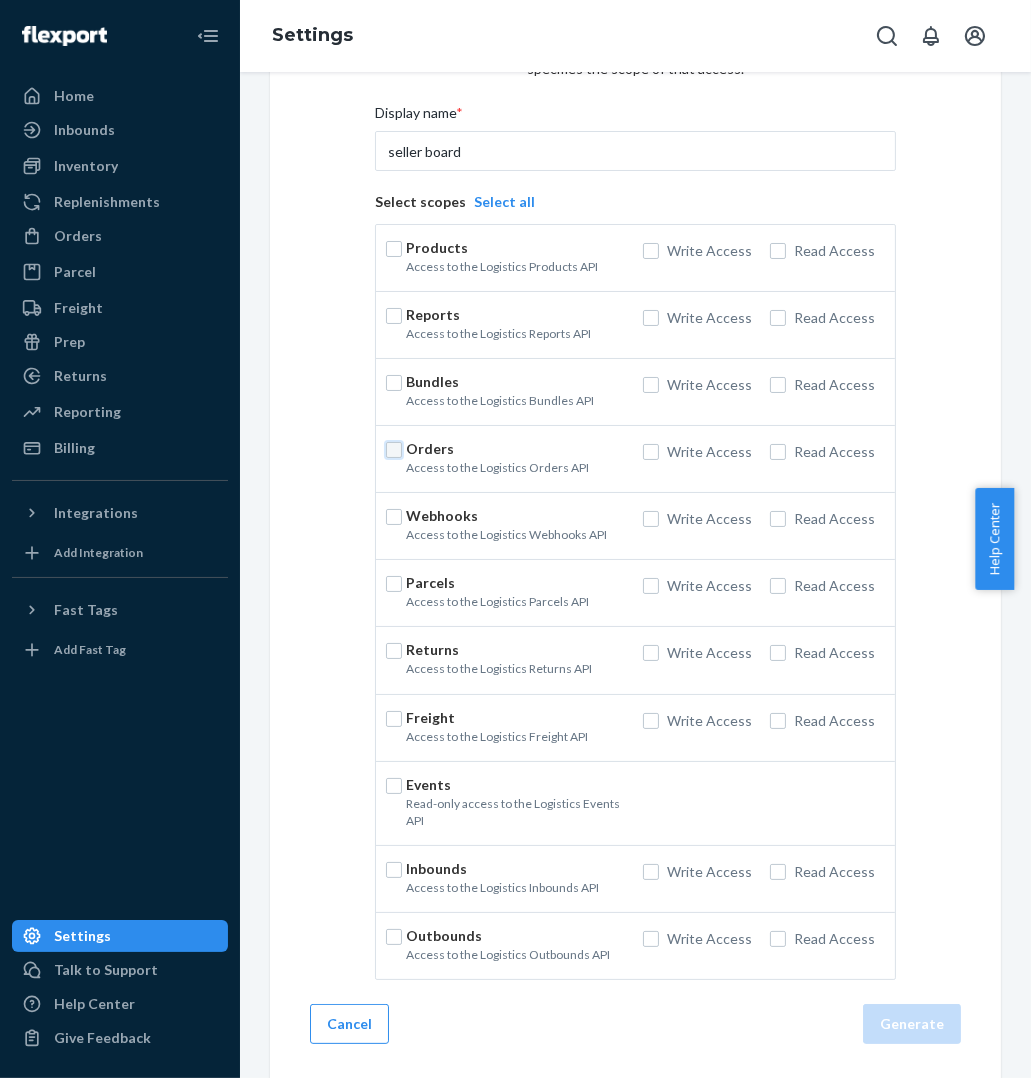 click at bounding box center (394, 450) 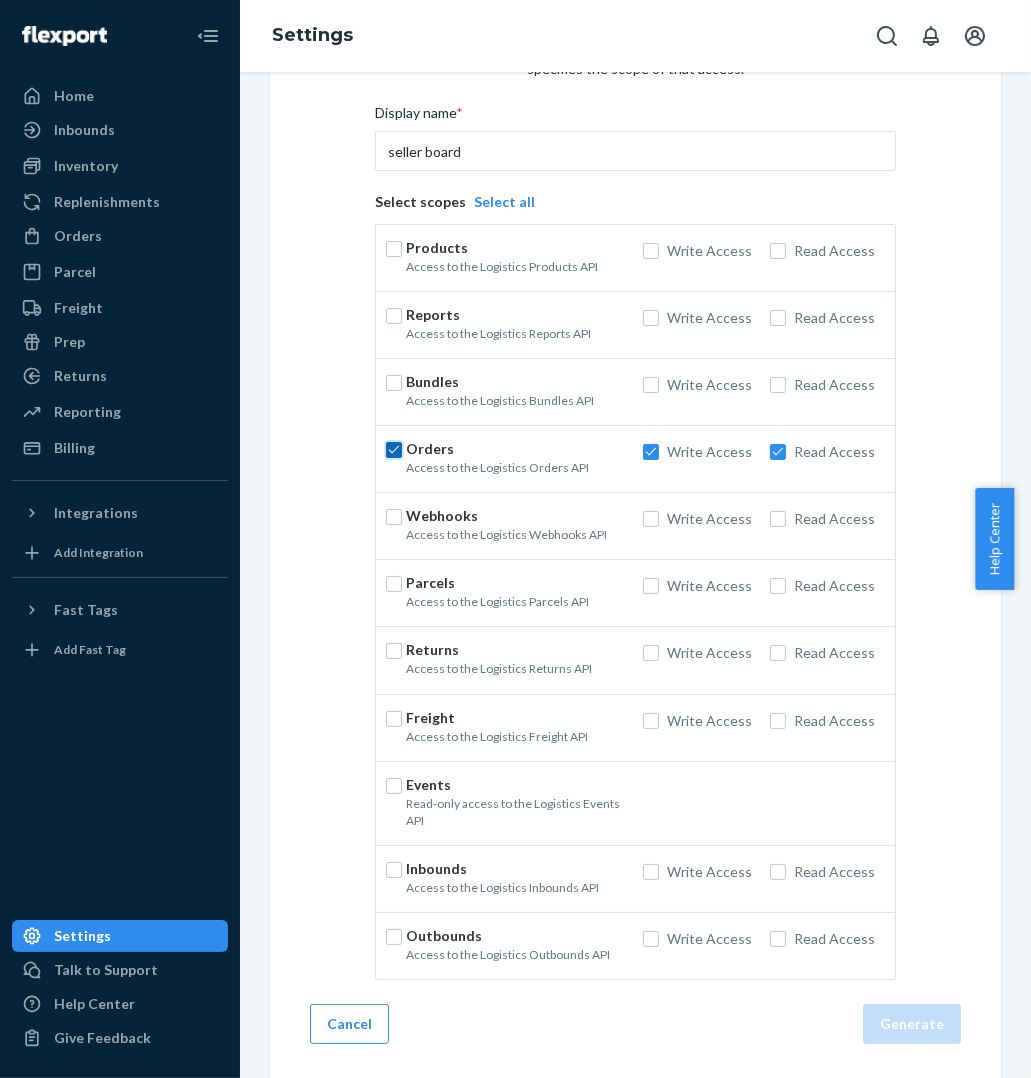checkbox on "true" 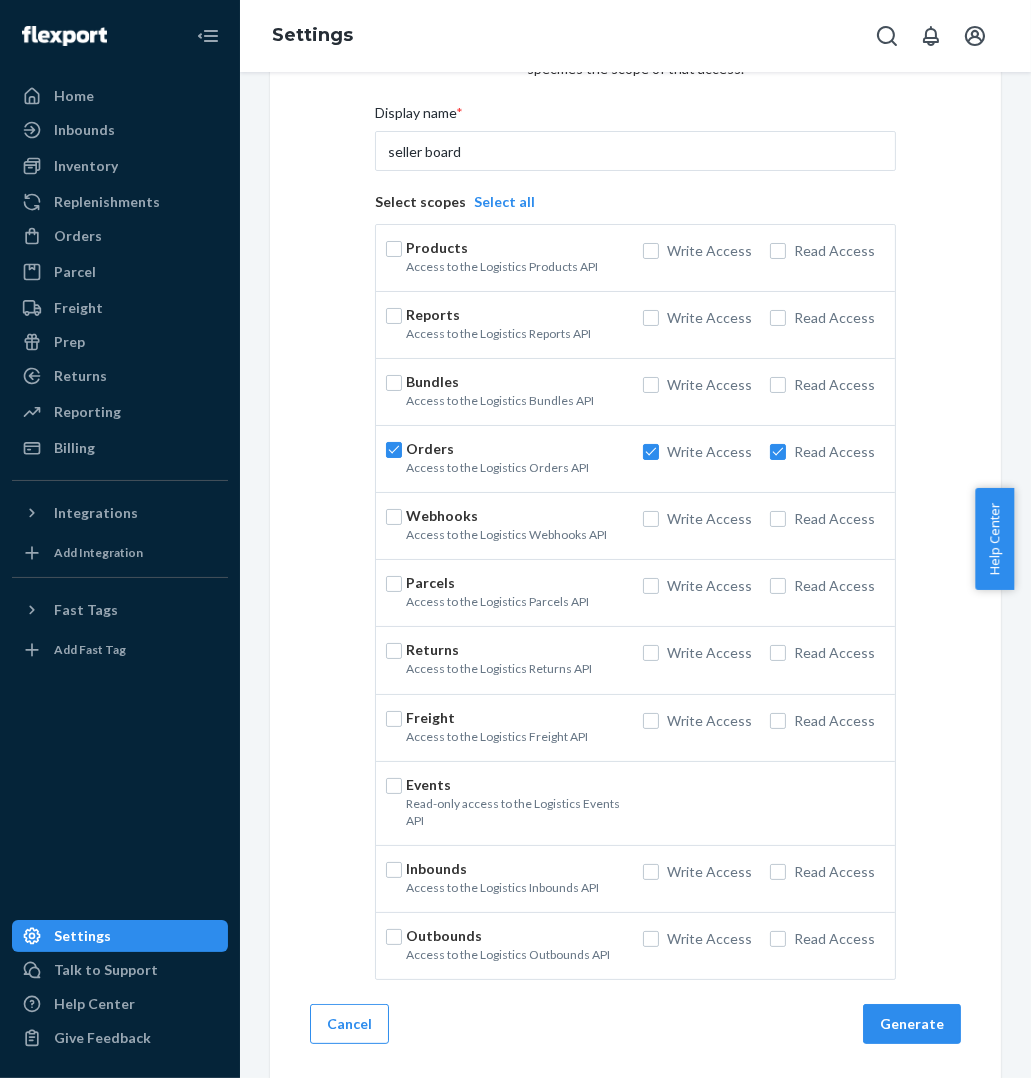 click on "Outbounds Access to the Logistics Outbounds API Write Access Read Access" at bounding box center [635, 946] 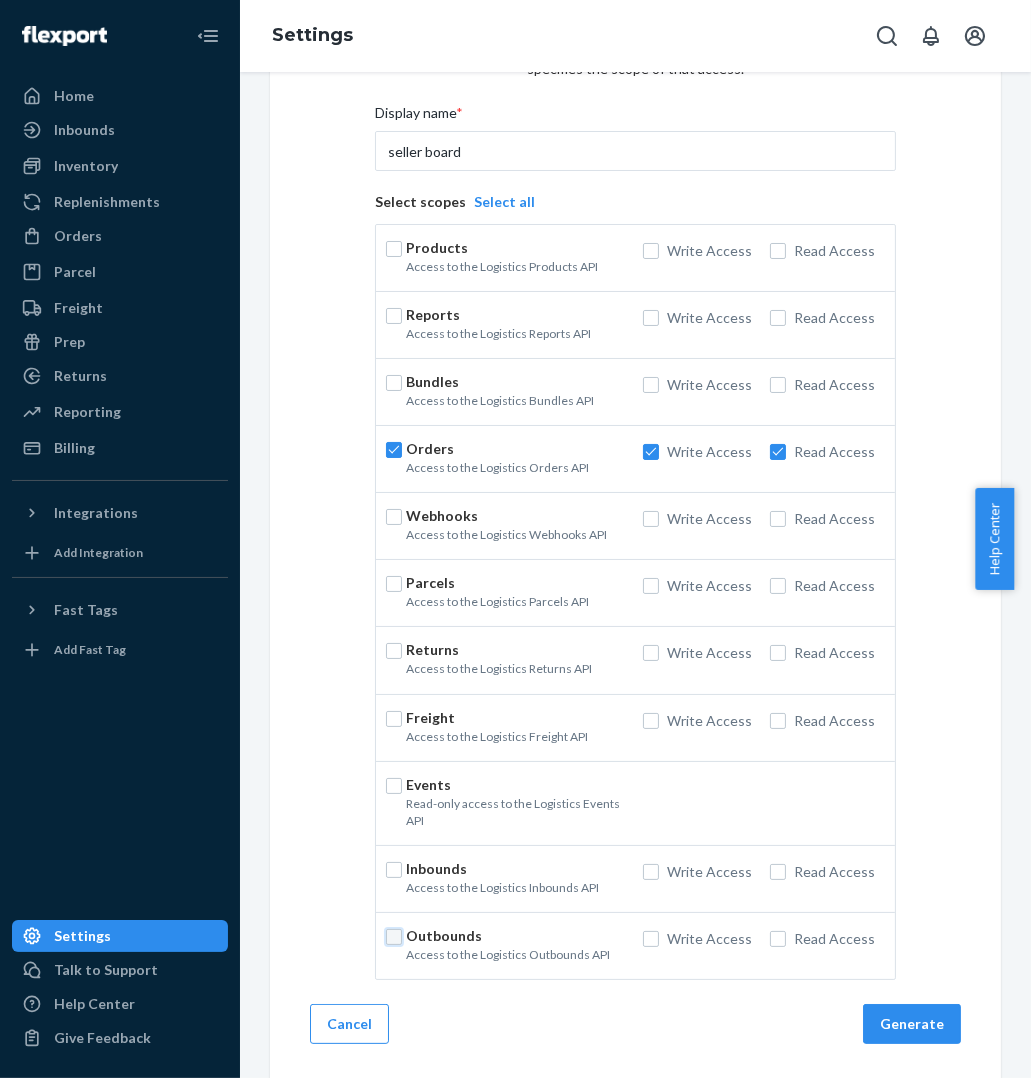 click at bounding box center [394, 937] 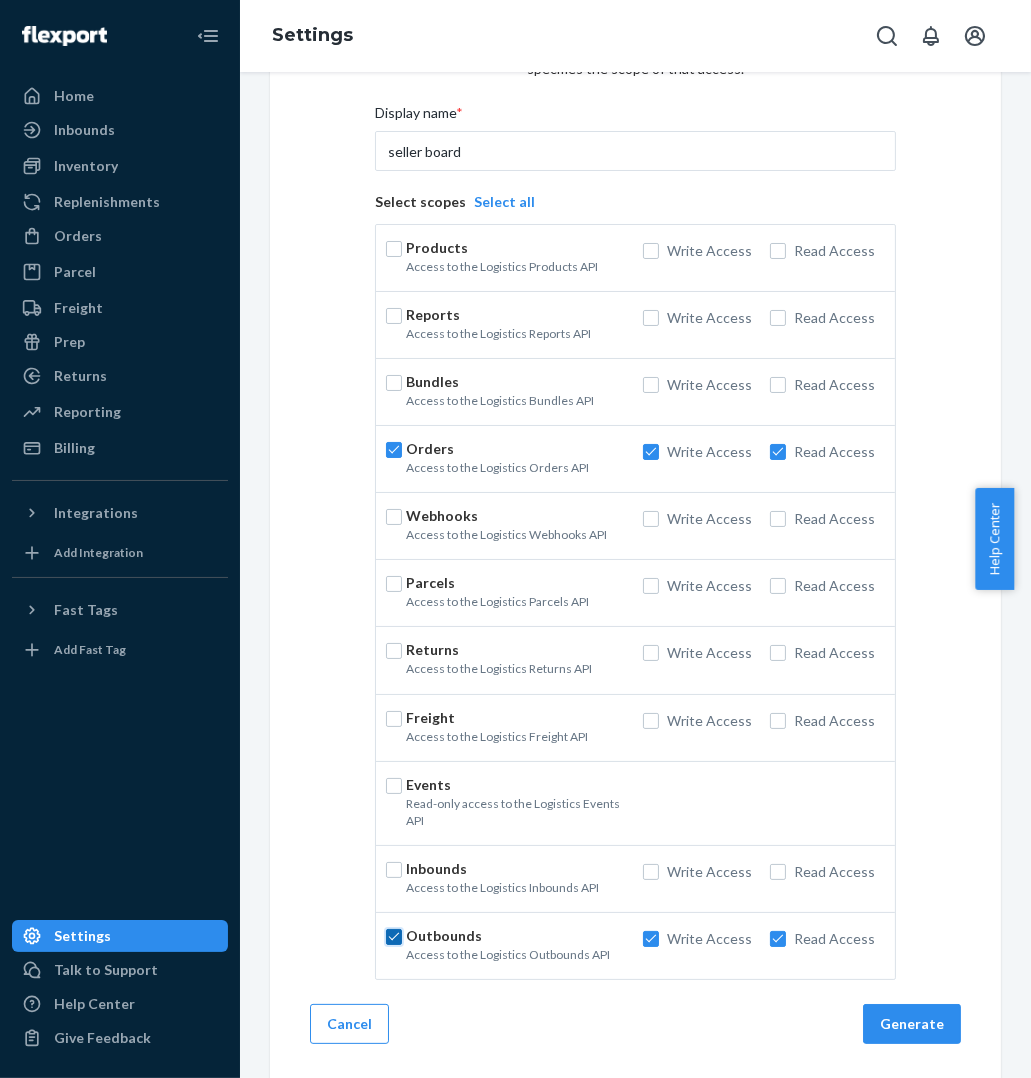 checkbox on "true" 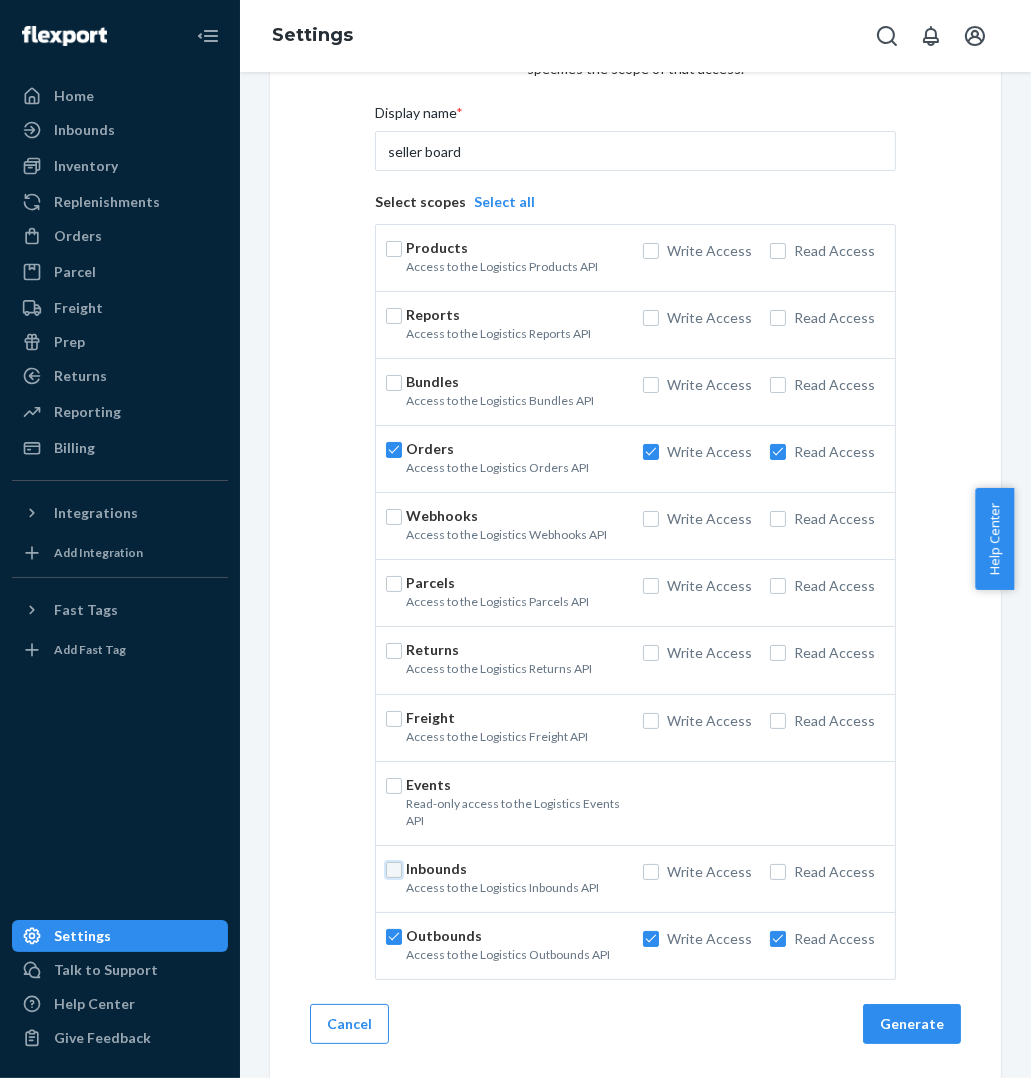 click at bounding box center [394, 870] 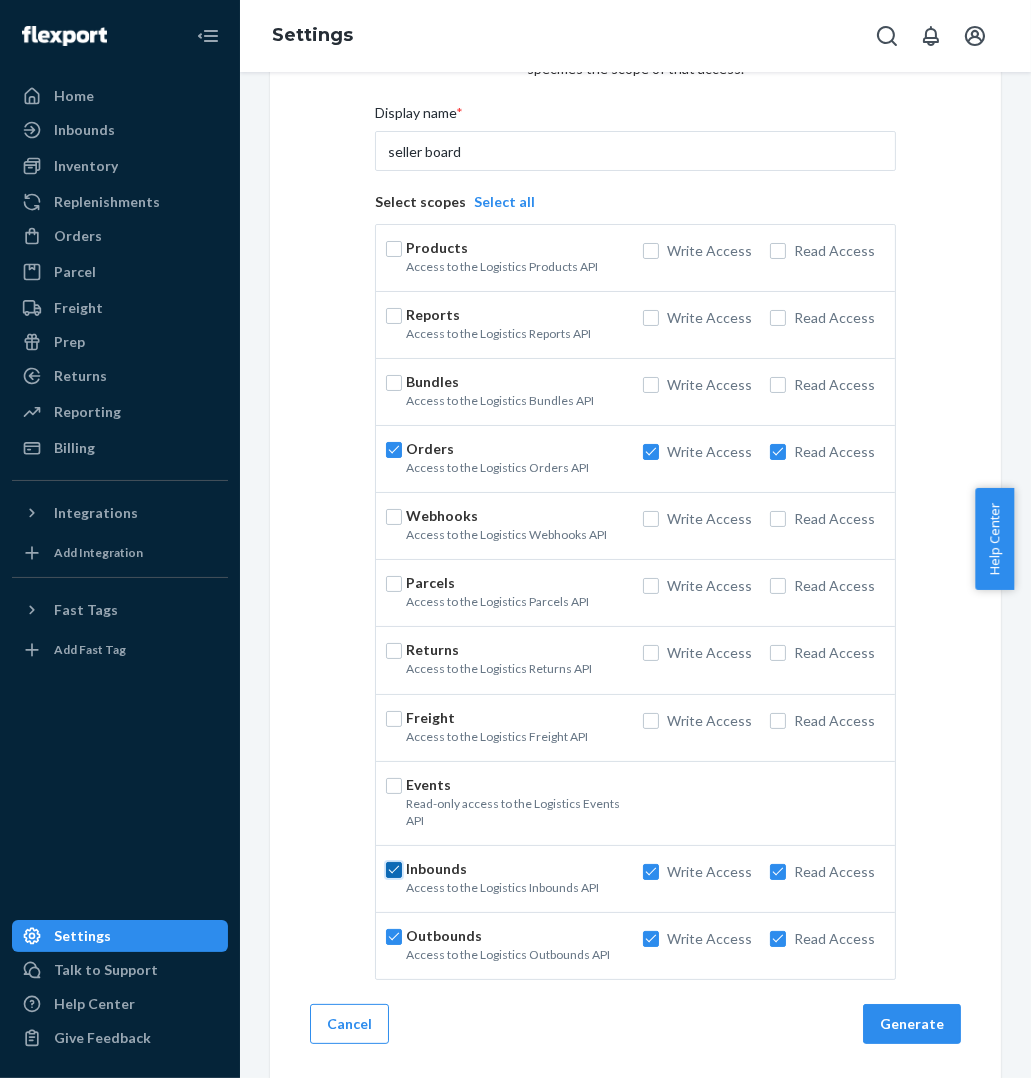 checkbox on "true" 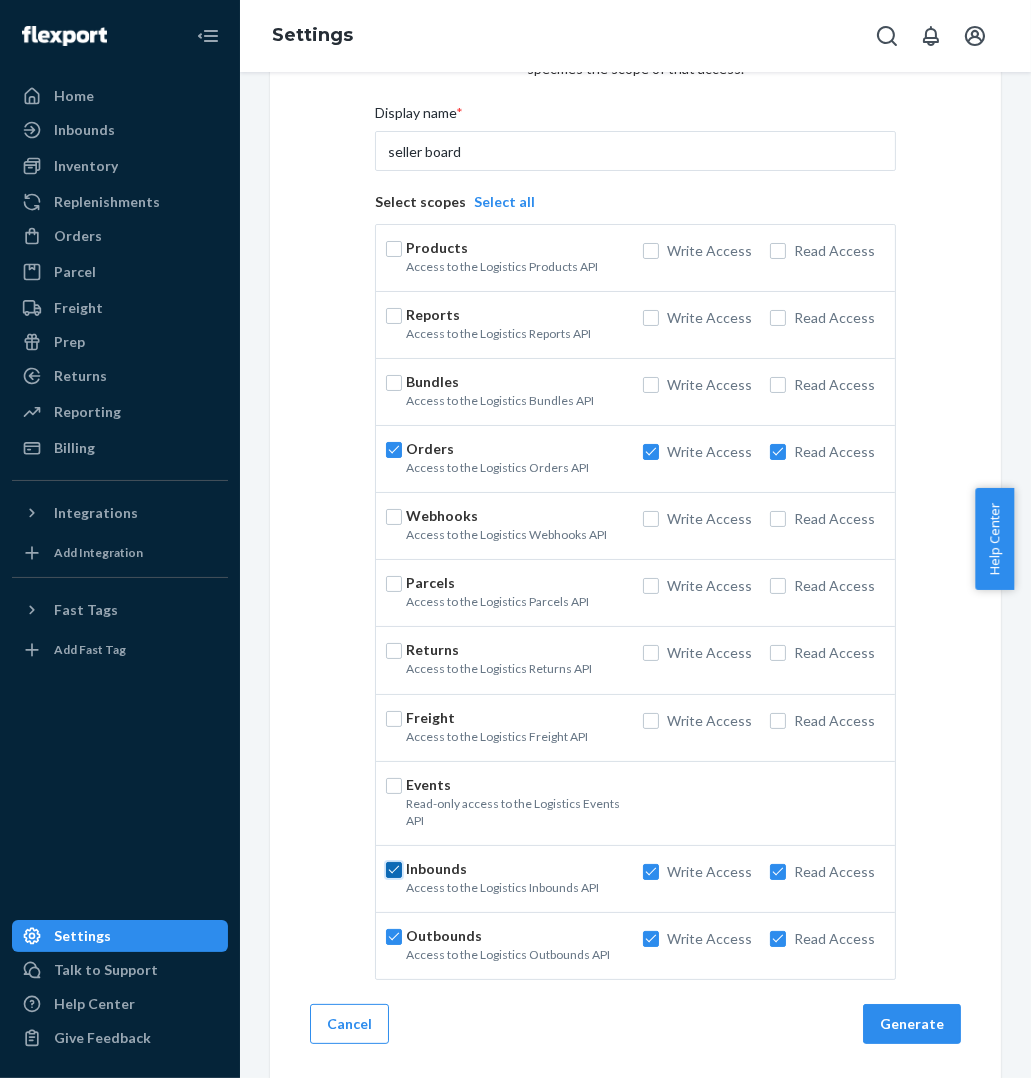 checkbox on "true" 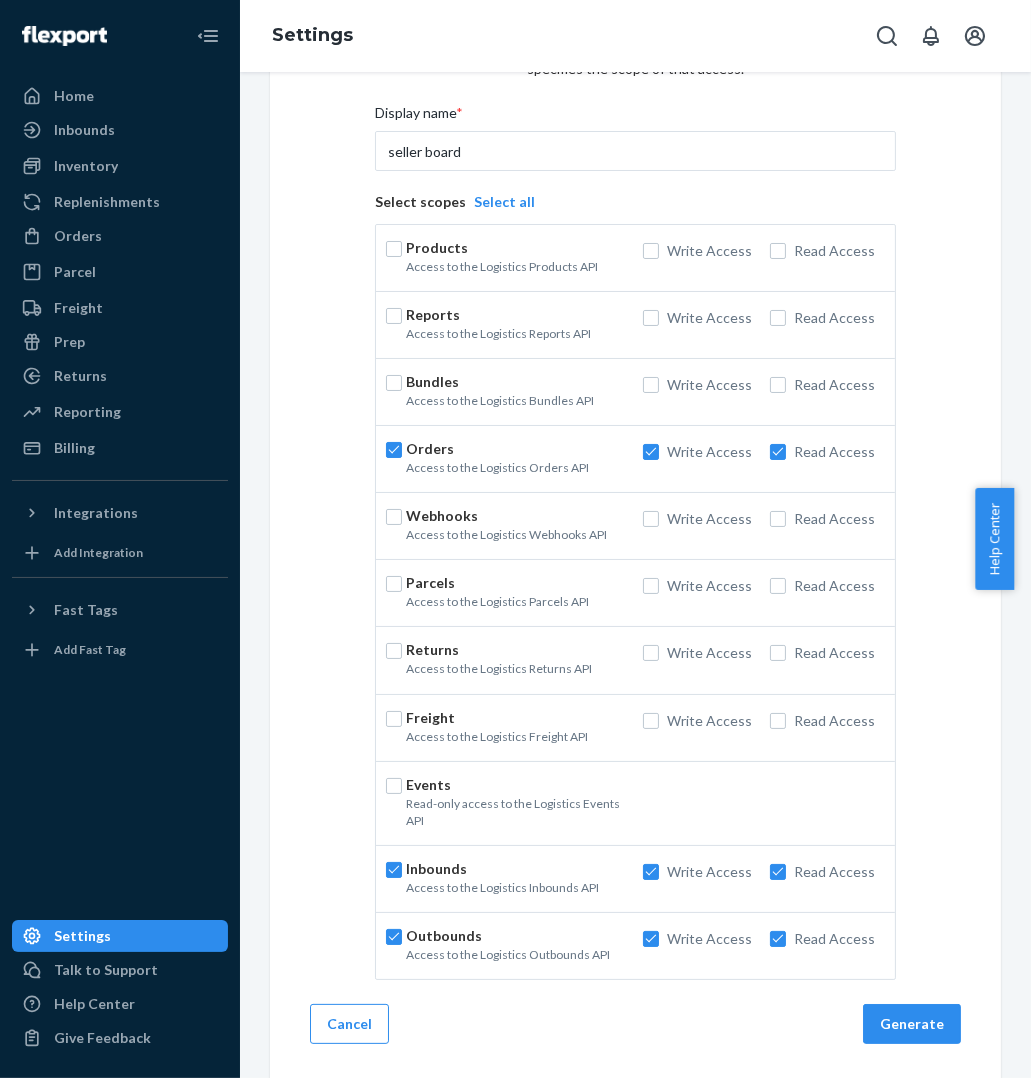 click at bounding box center (396, 803) 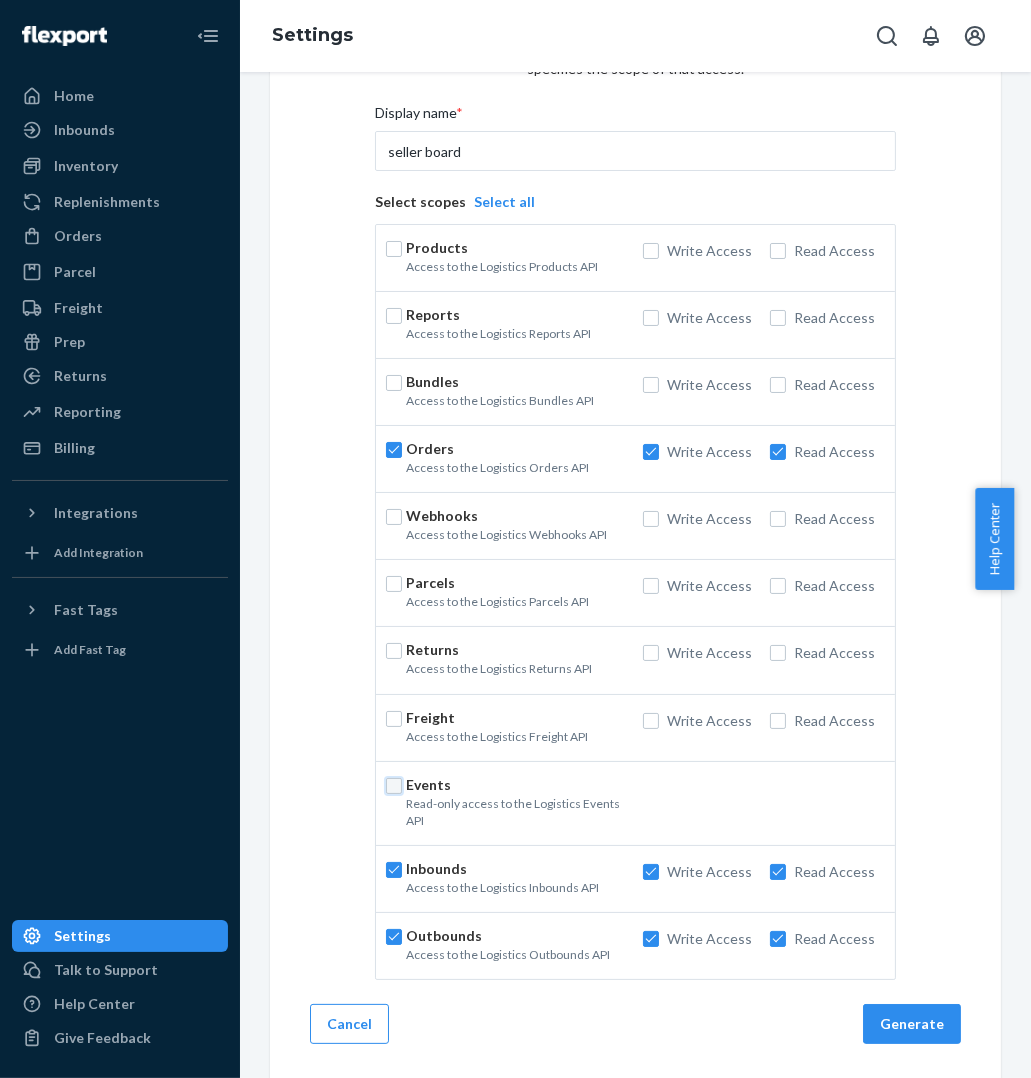 click at bounding box center [394, 786] 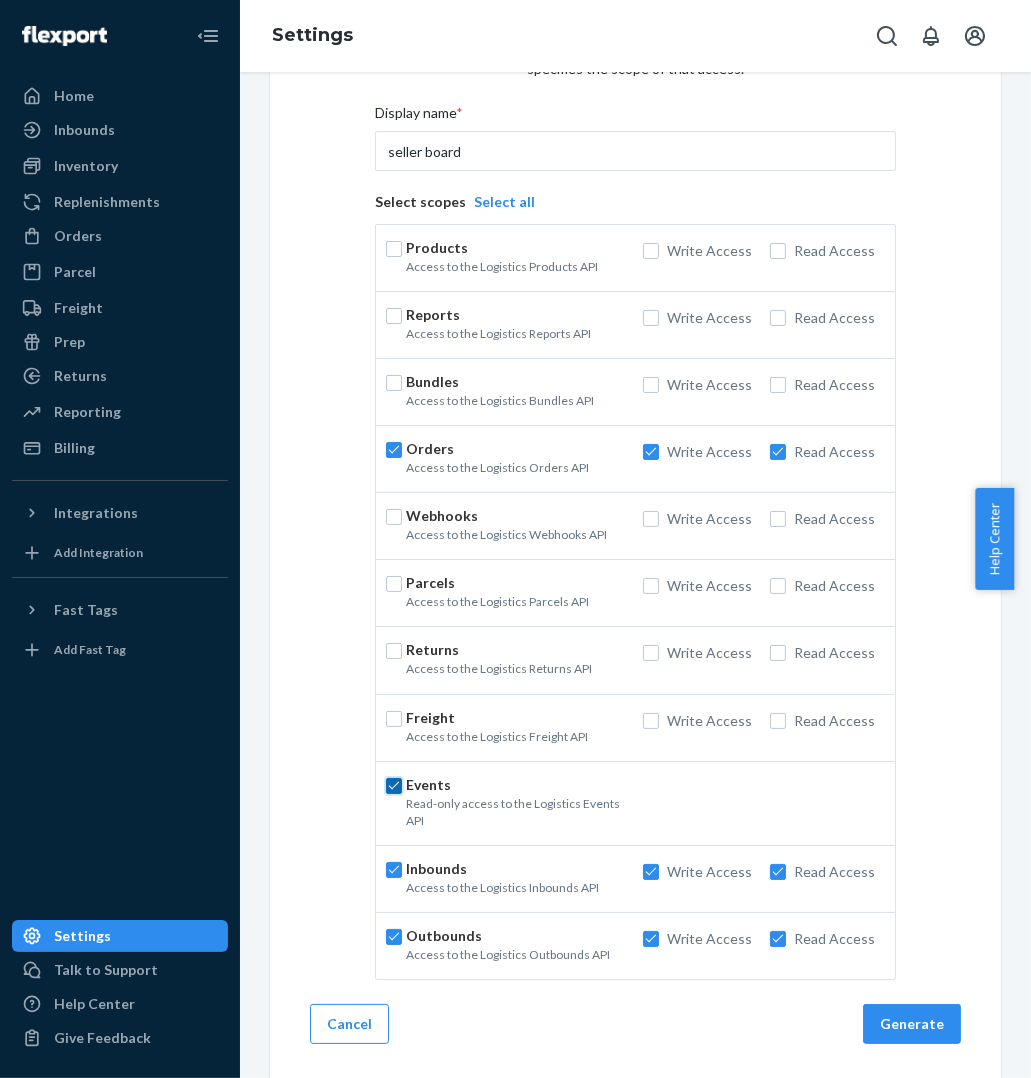 checkbox on "true" 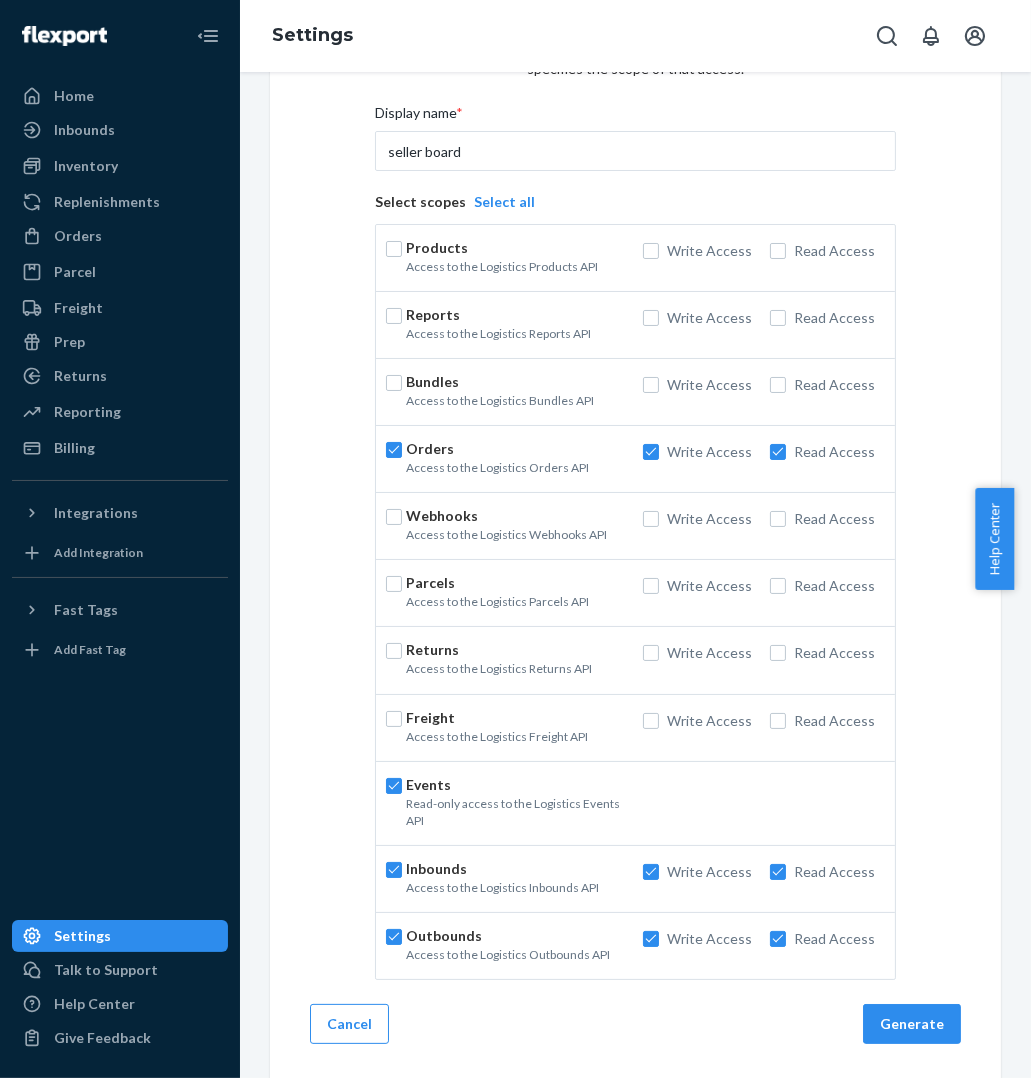 click at bounding box center (396, 728) 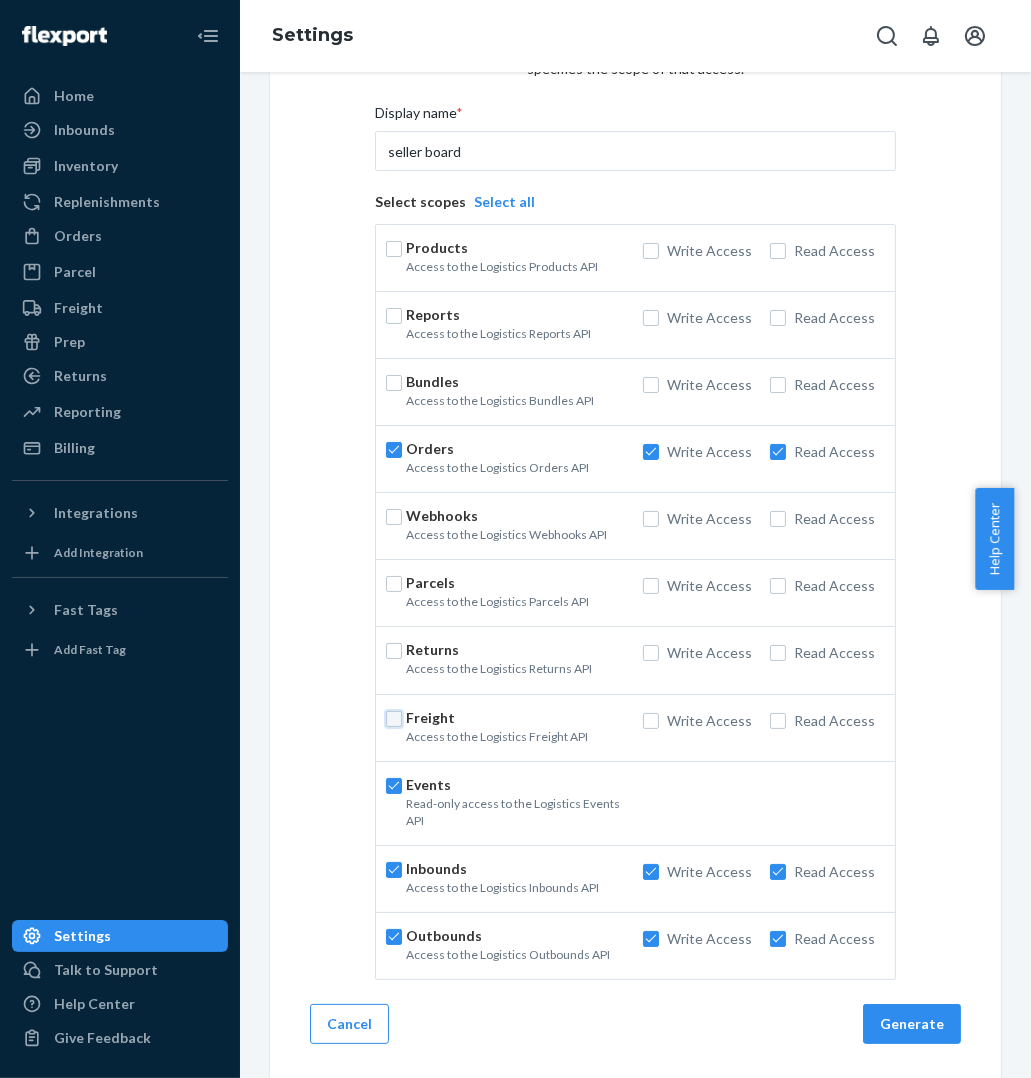 click at bounding box center (394, 719) 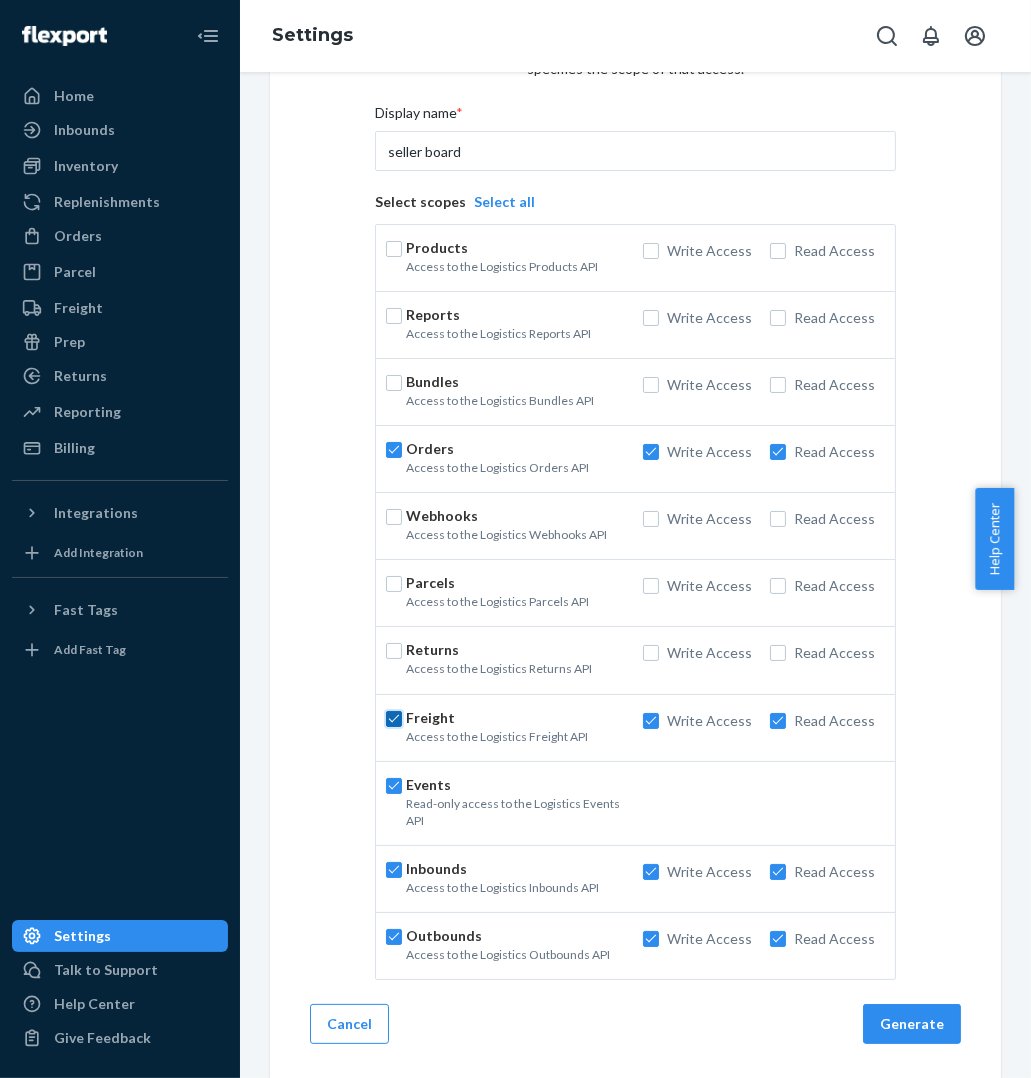 checkbox on "true" 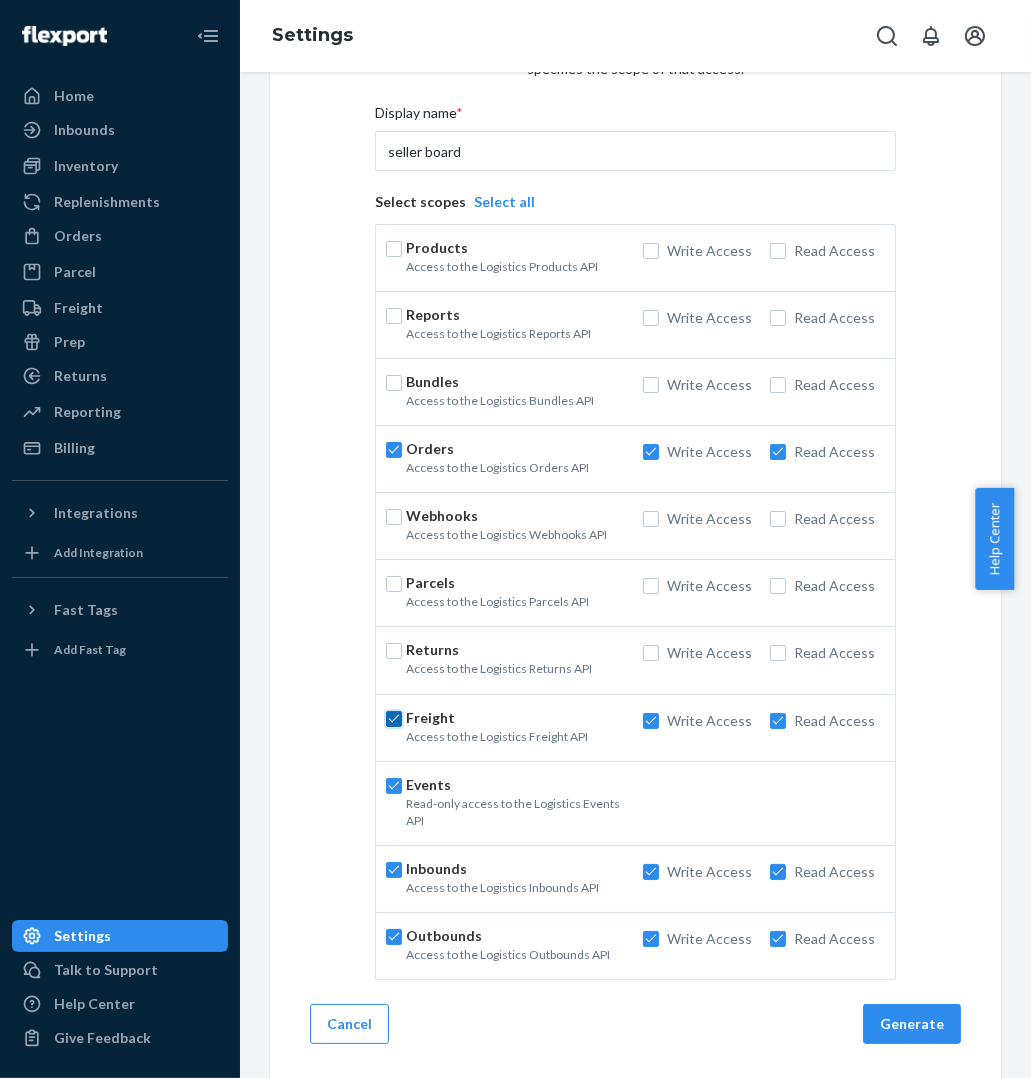 checkbox on "true" 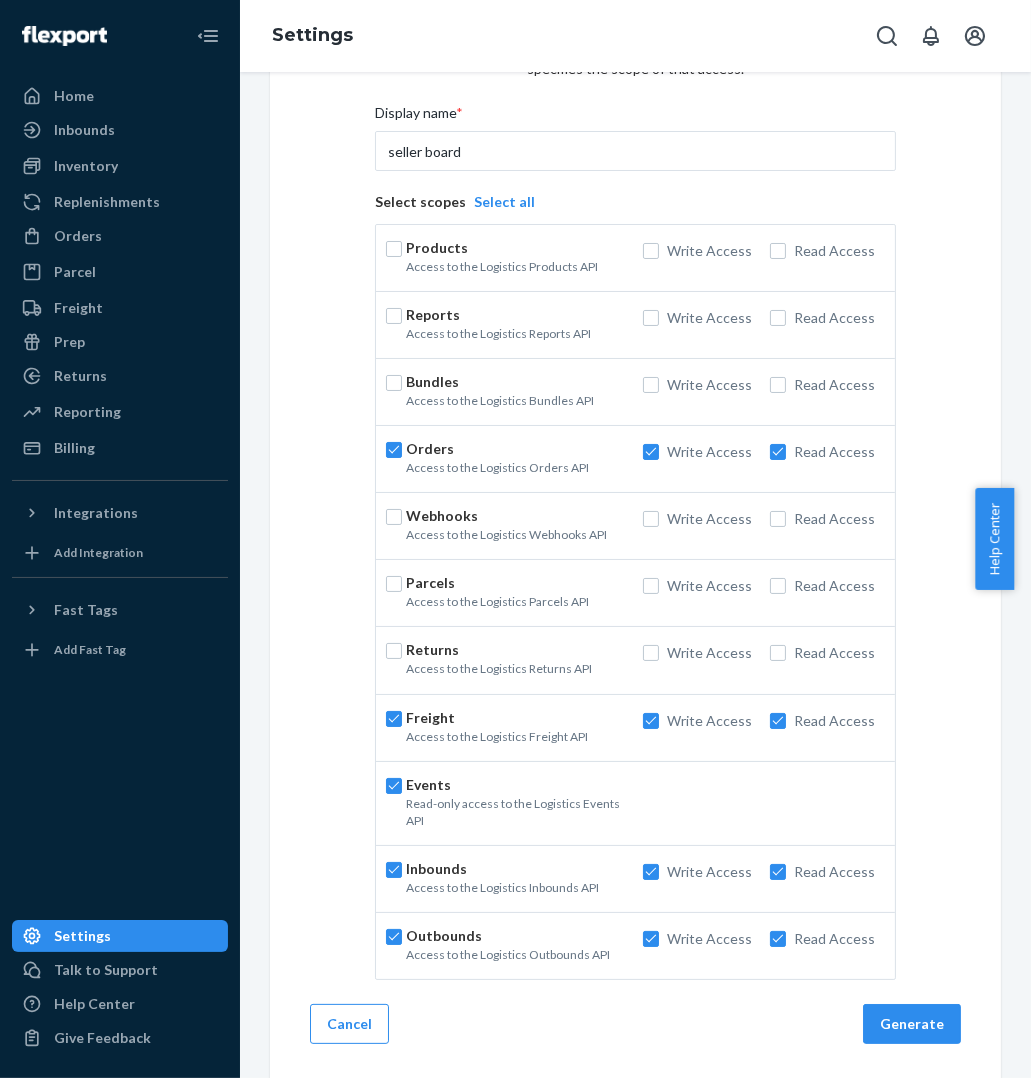 drag, startPoint x: 383, startPoint y: 654, endPoint x: 376, endPoint y: 643, distance: 13.038404 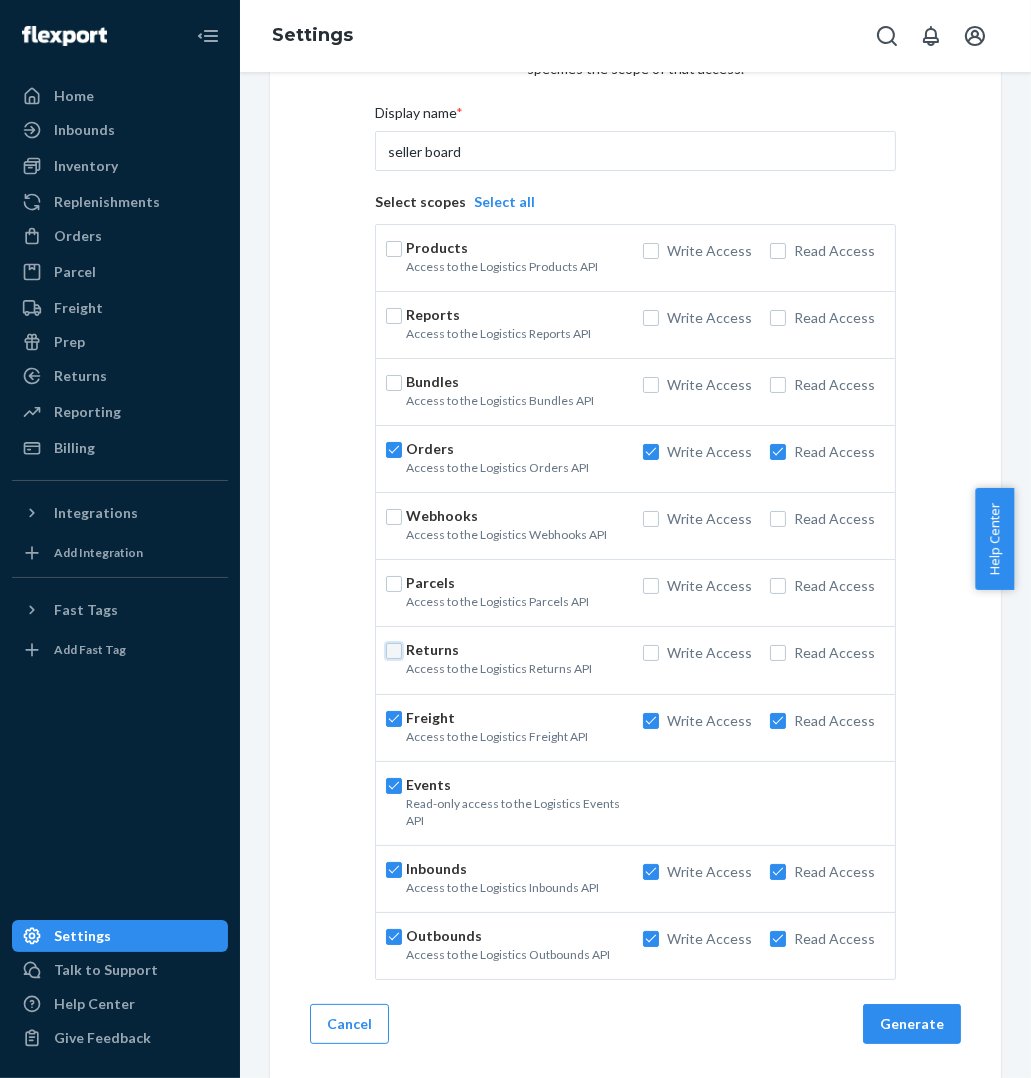 click at bounding box center (394, 651) 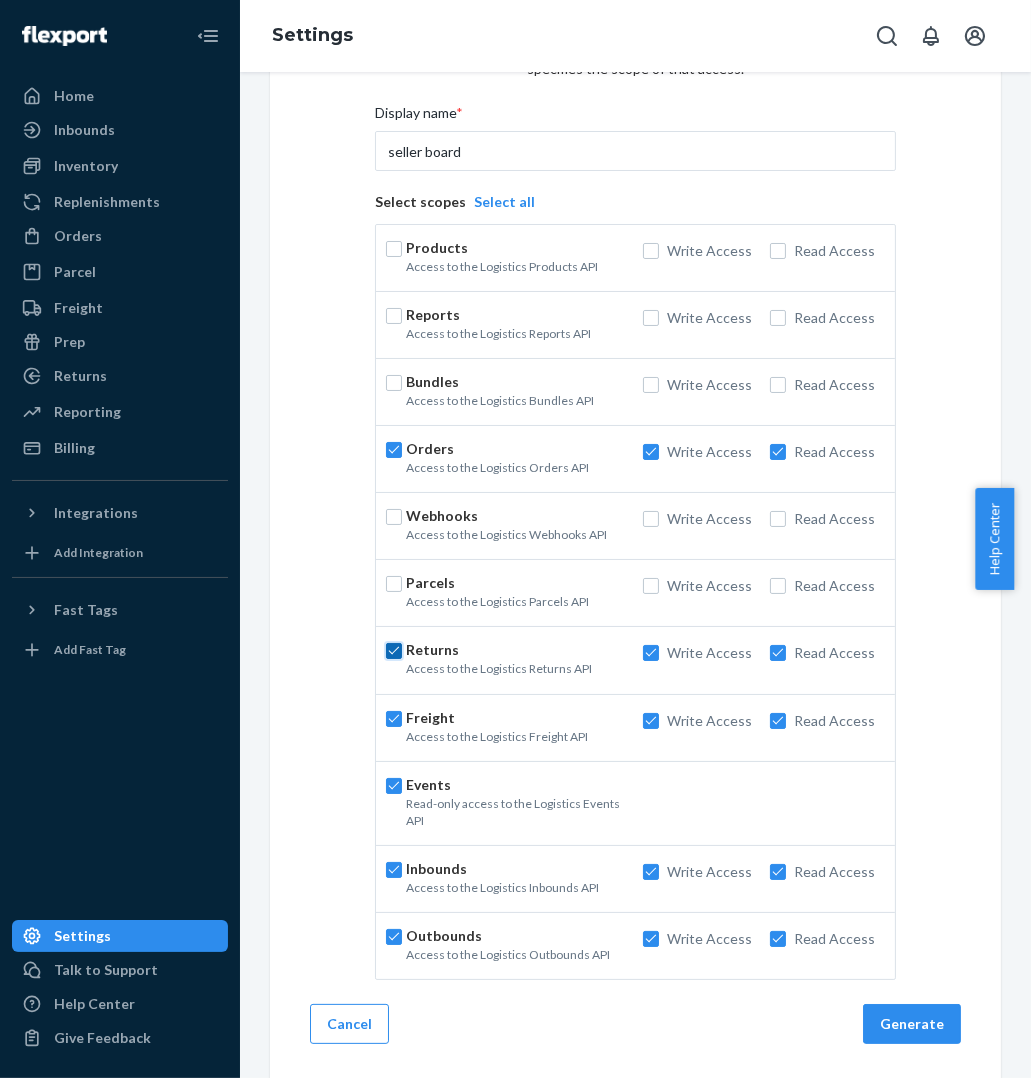 checkbox on "true" 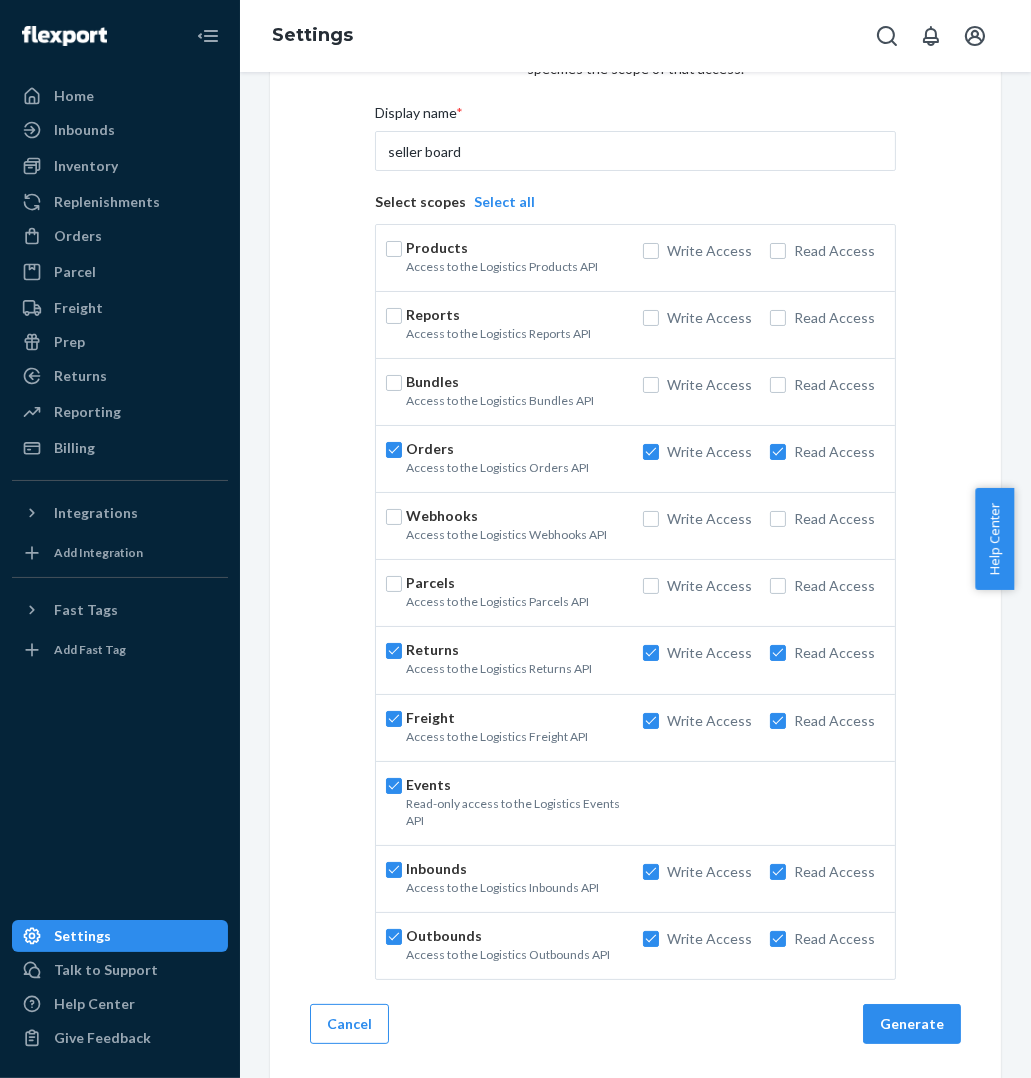 click on "Parcels Access to the Logistics Parcels API Write Access Read Access" at bounding box center (635, 593) 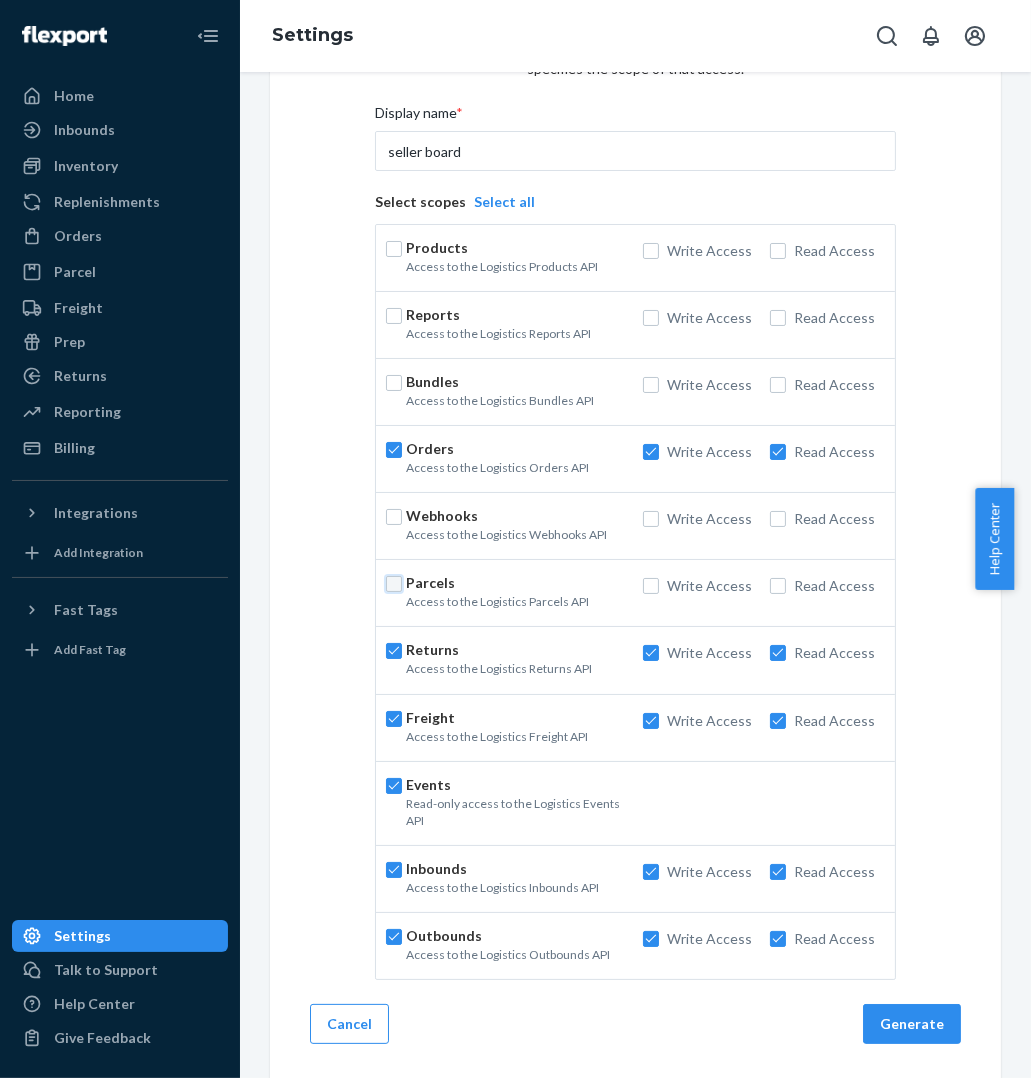 click at bounding box center [394, 584] 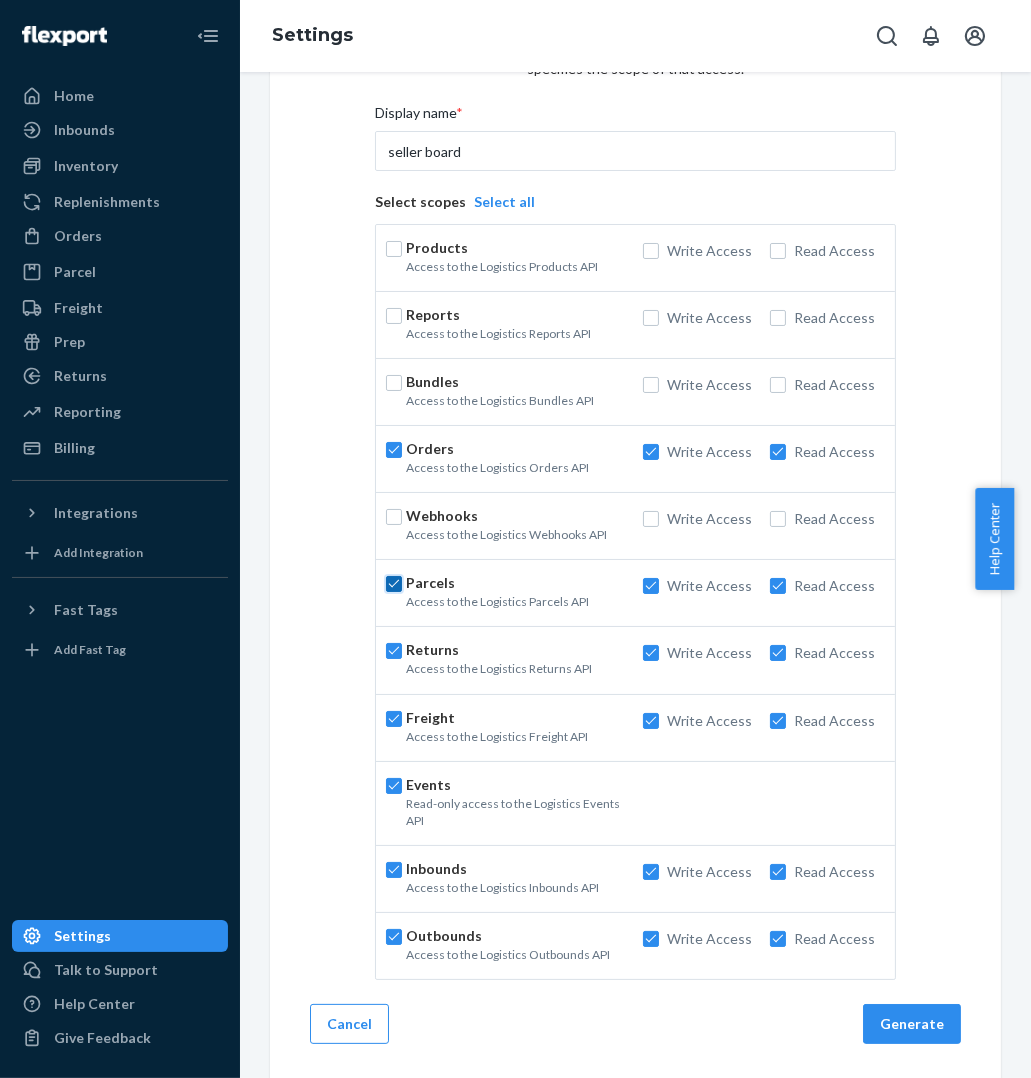 checkbox on "true" 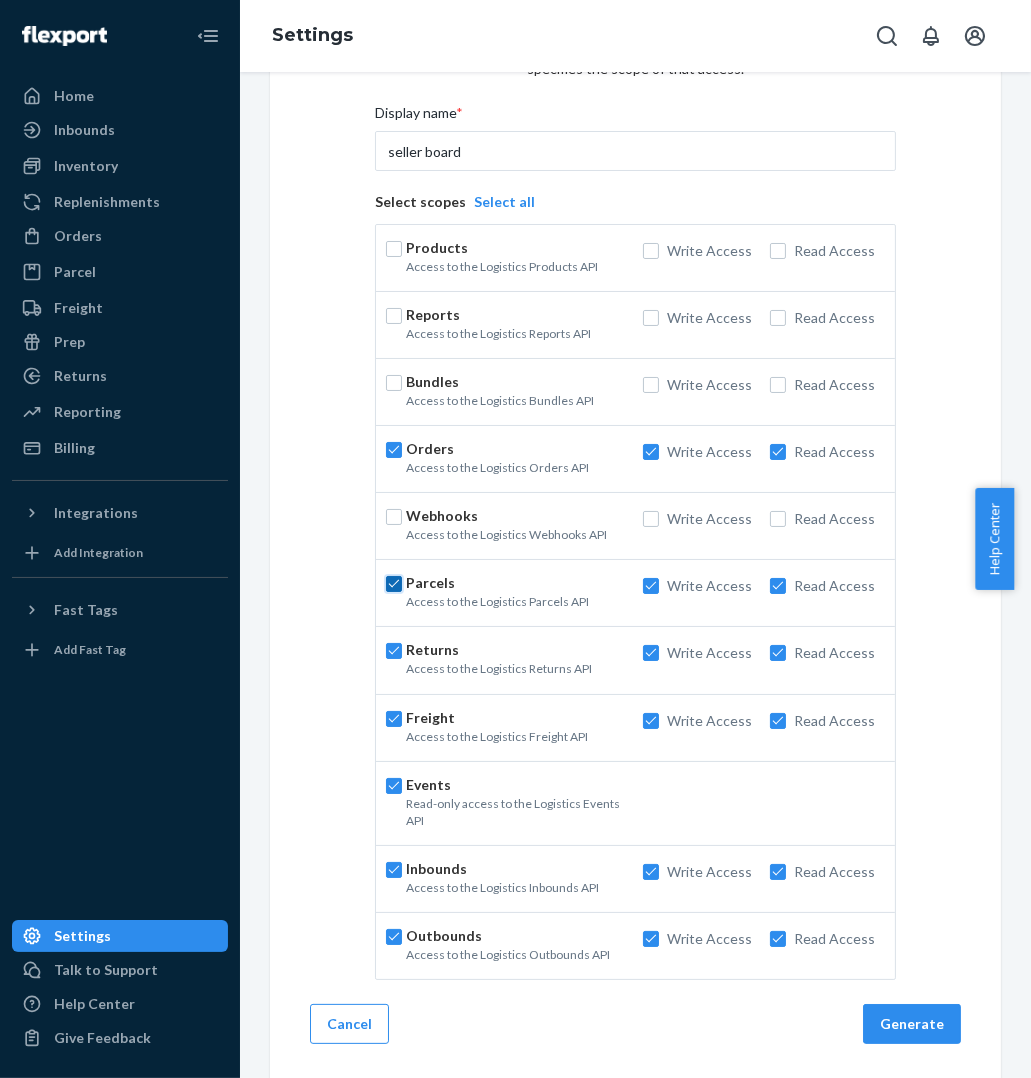 checkbox on "true" 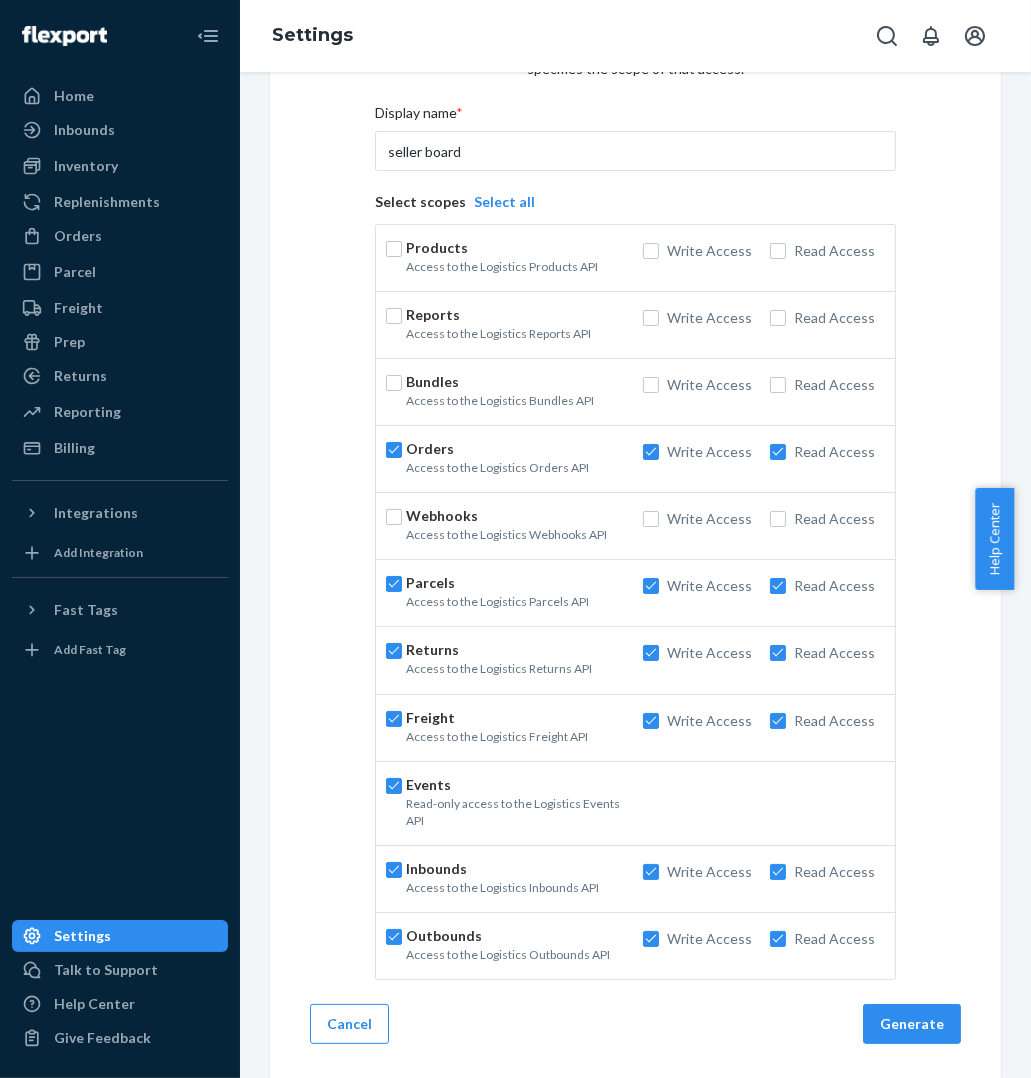 click at bounding box center [396, 526] 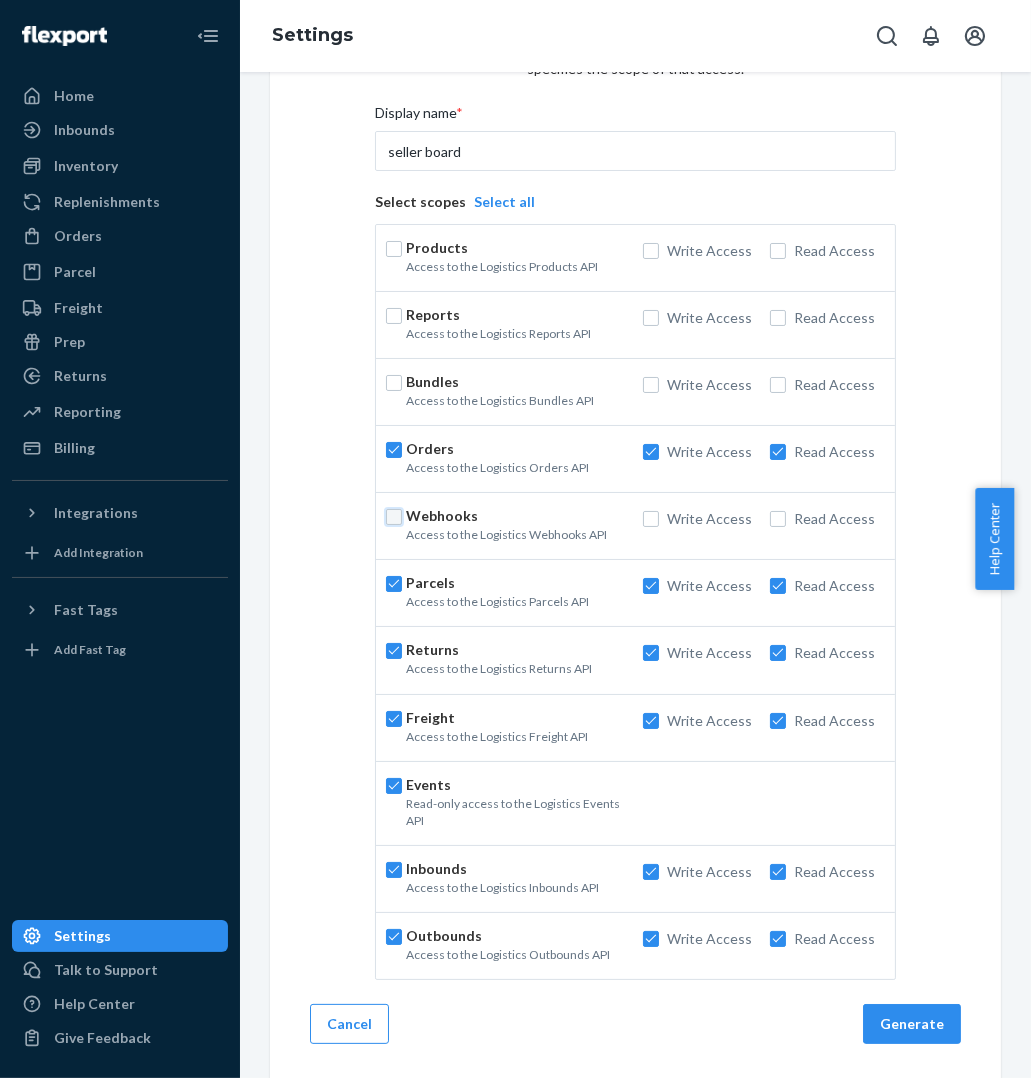 click at bounding box center [394, 517] 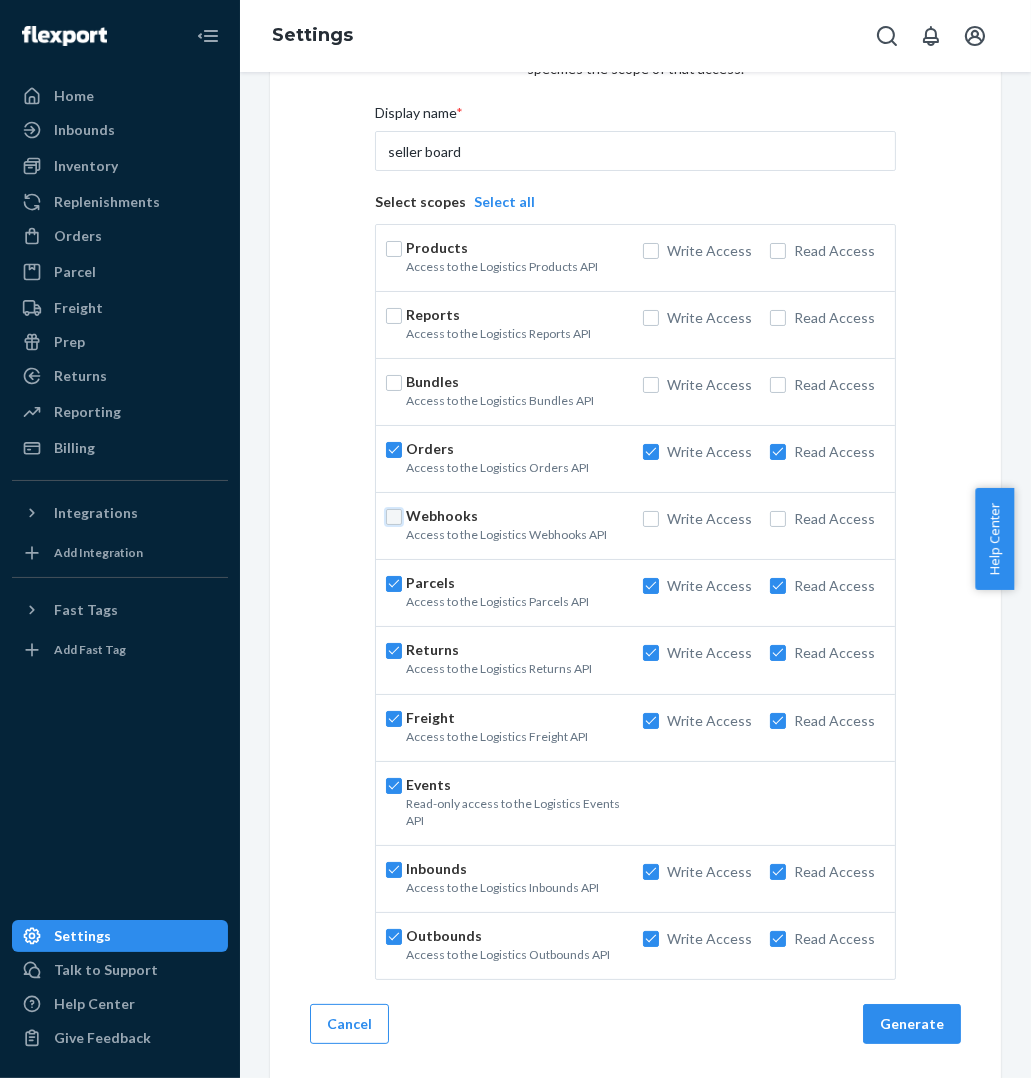 checkbox on "true" 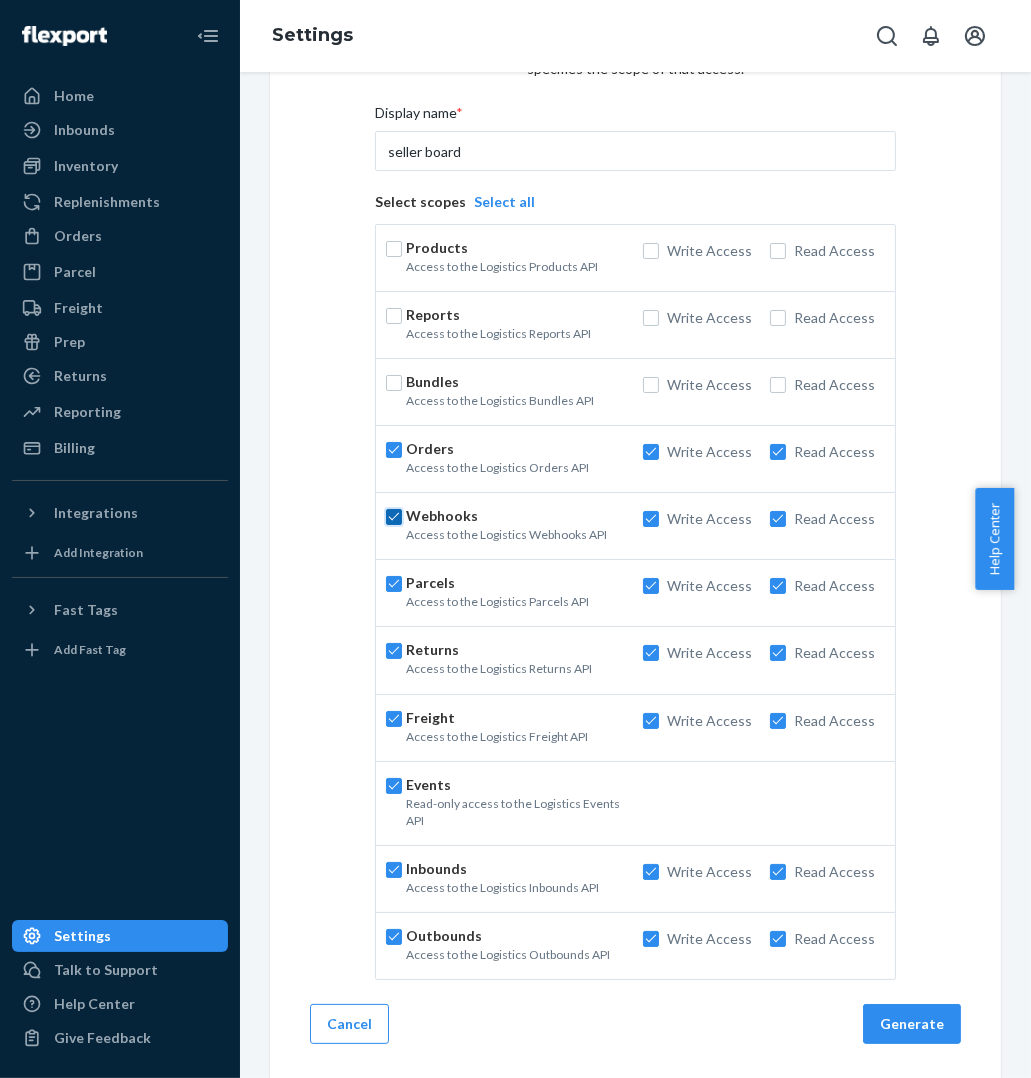 checkbox on "true" 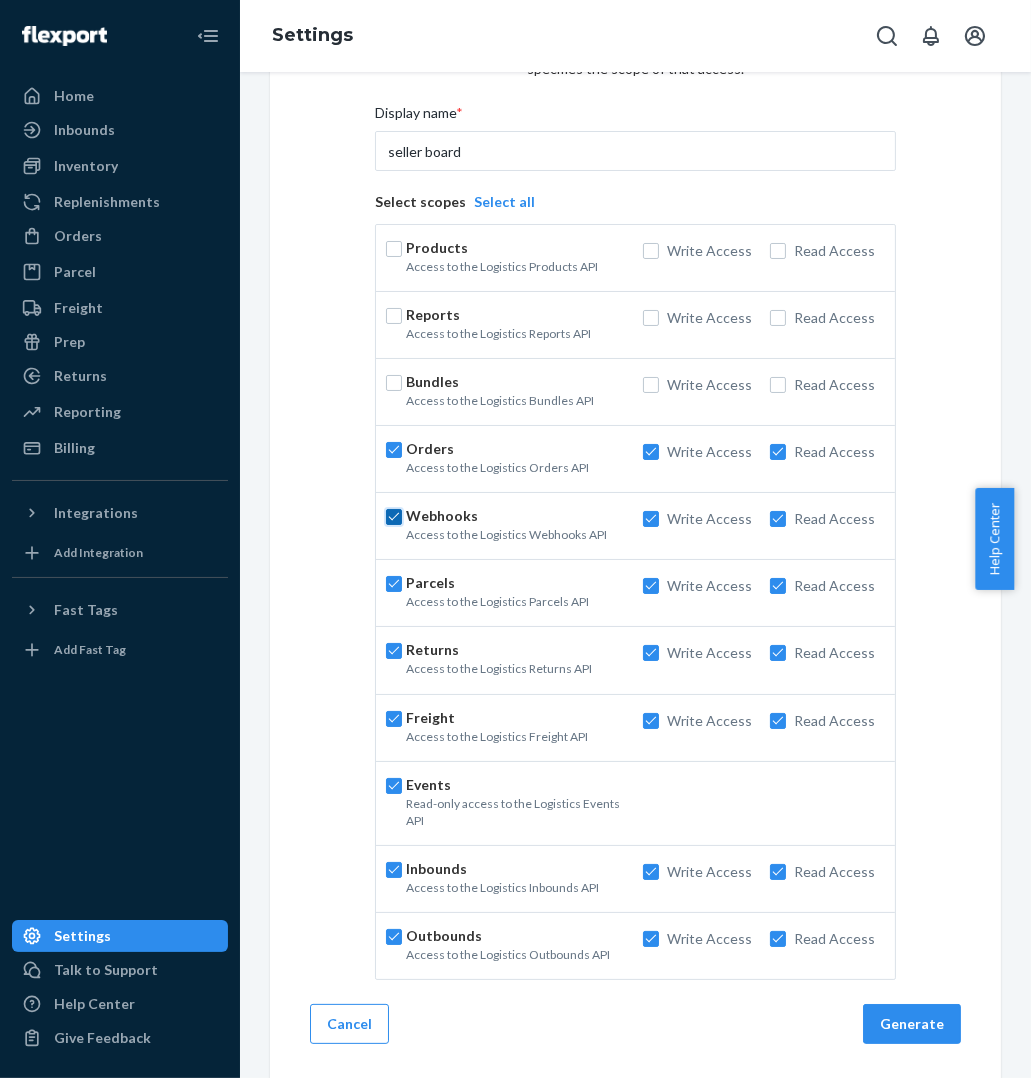 checkbox on "true" 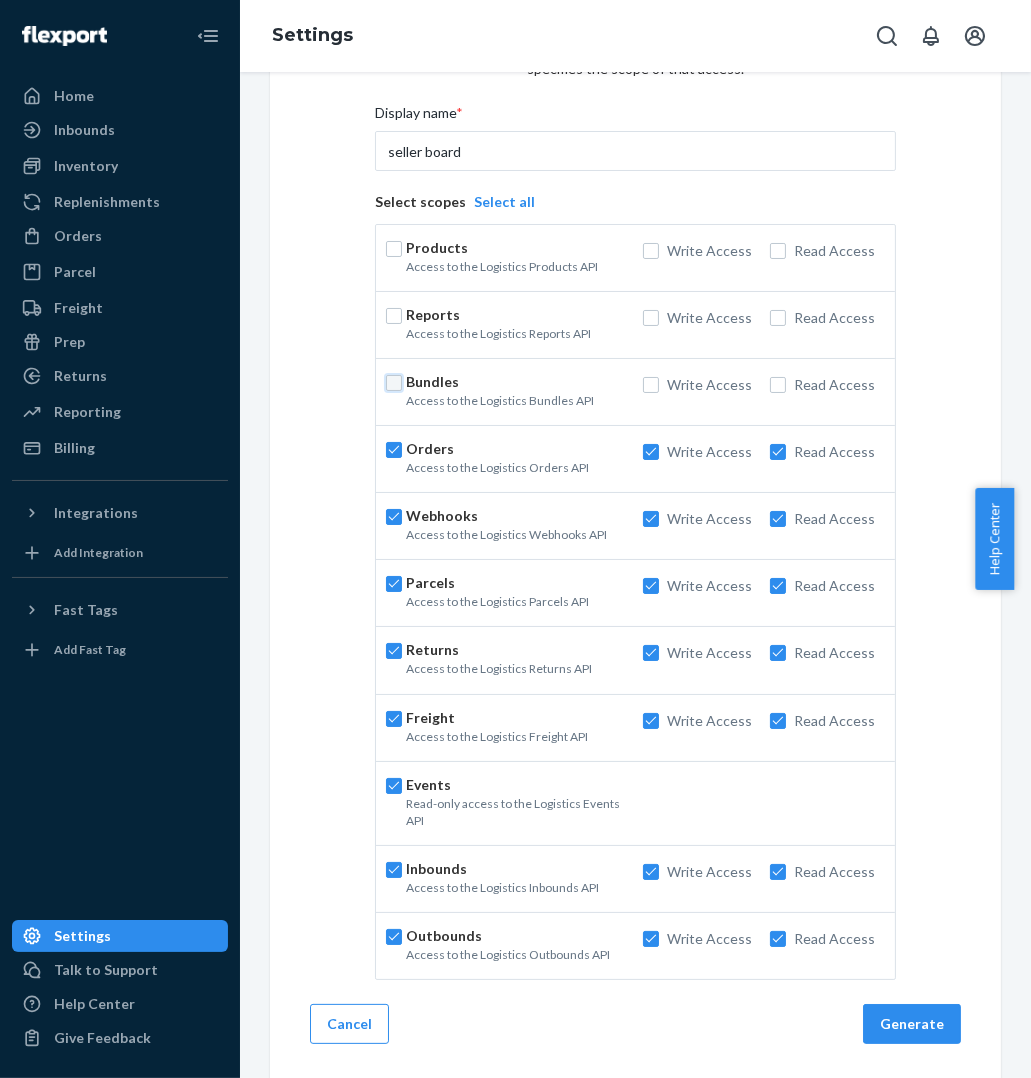 click at bounding box center (394, 383) 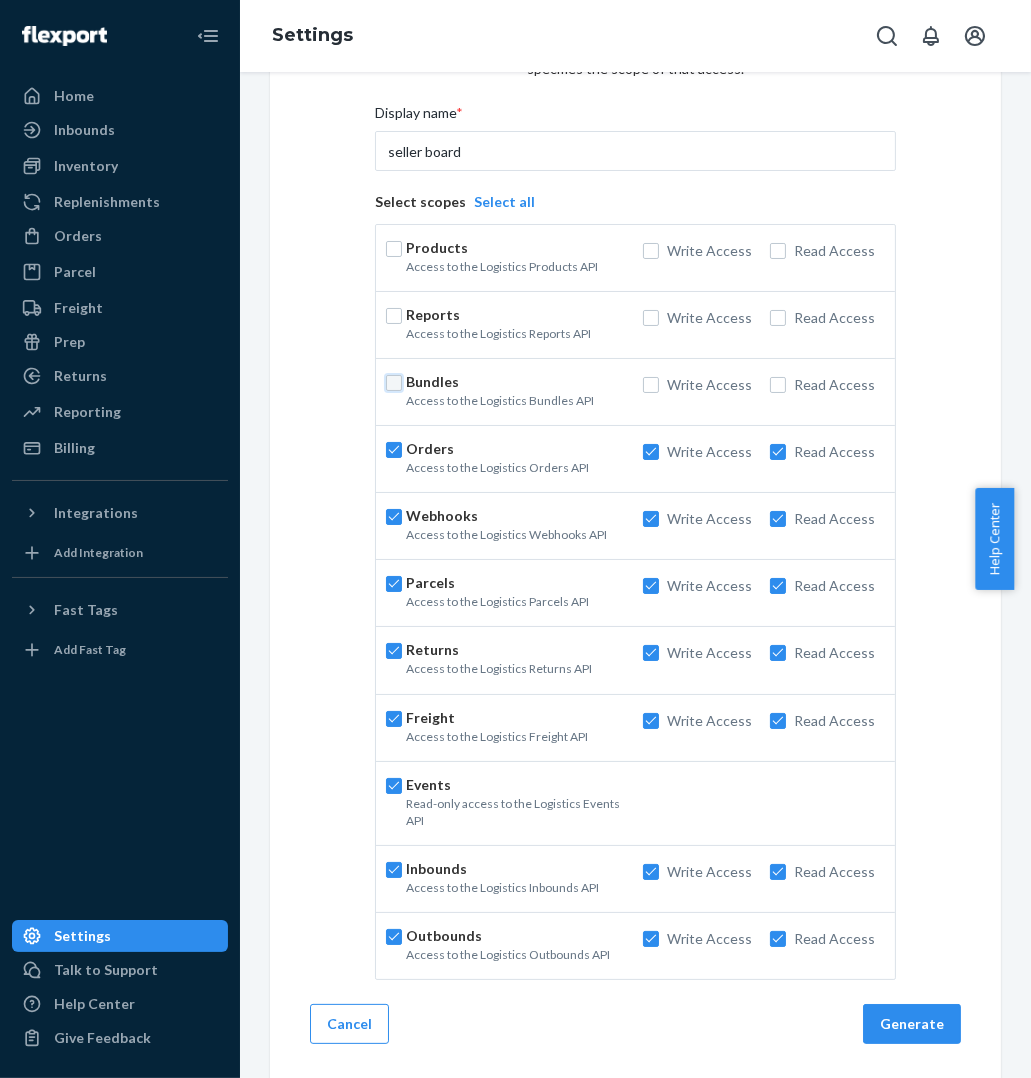 checkbox on "true" 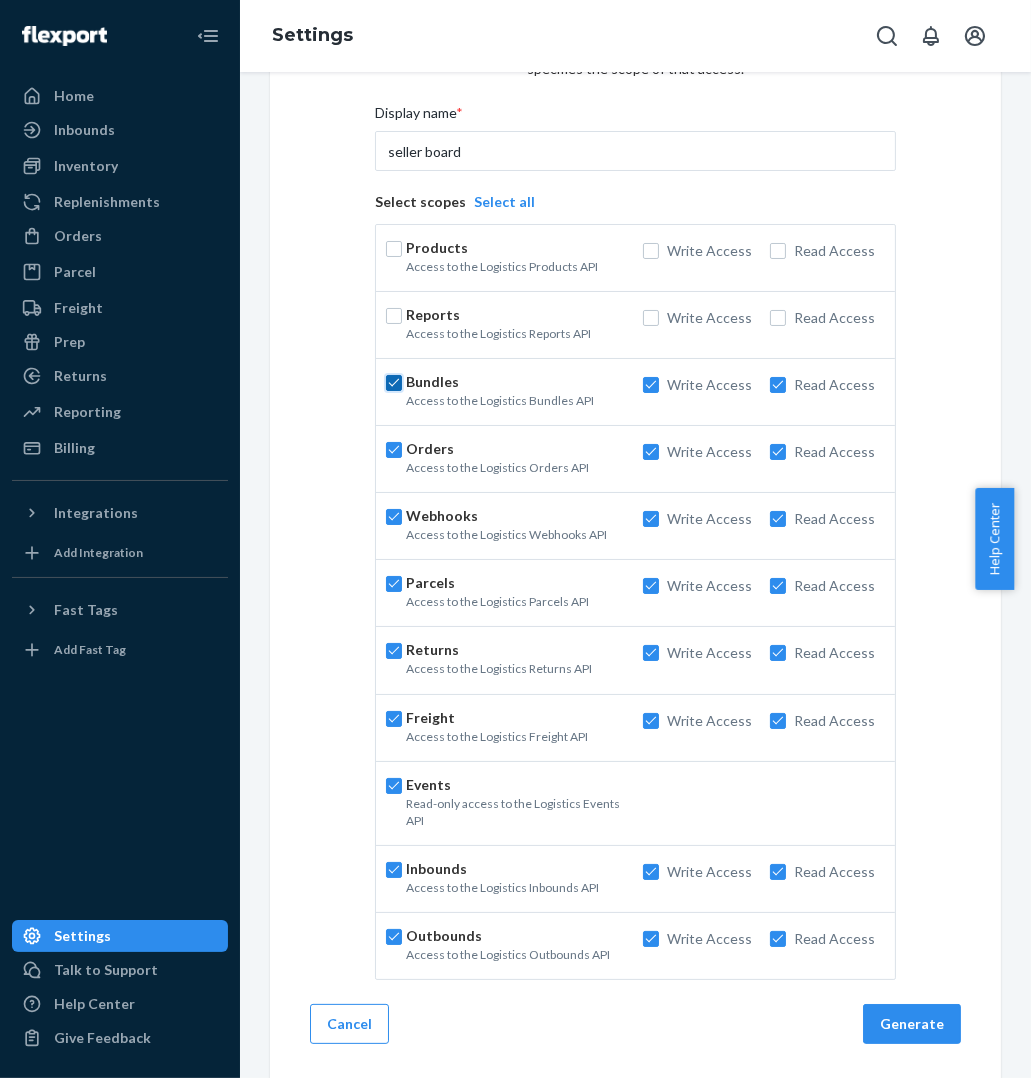 checkbox on "true" 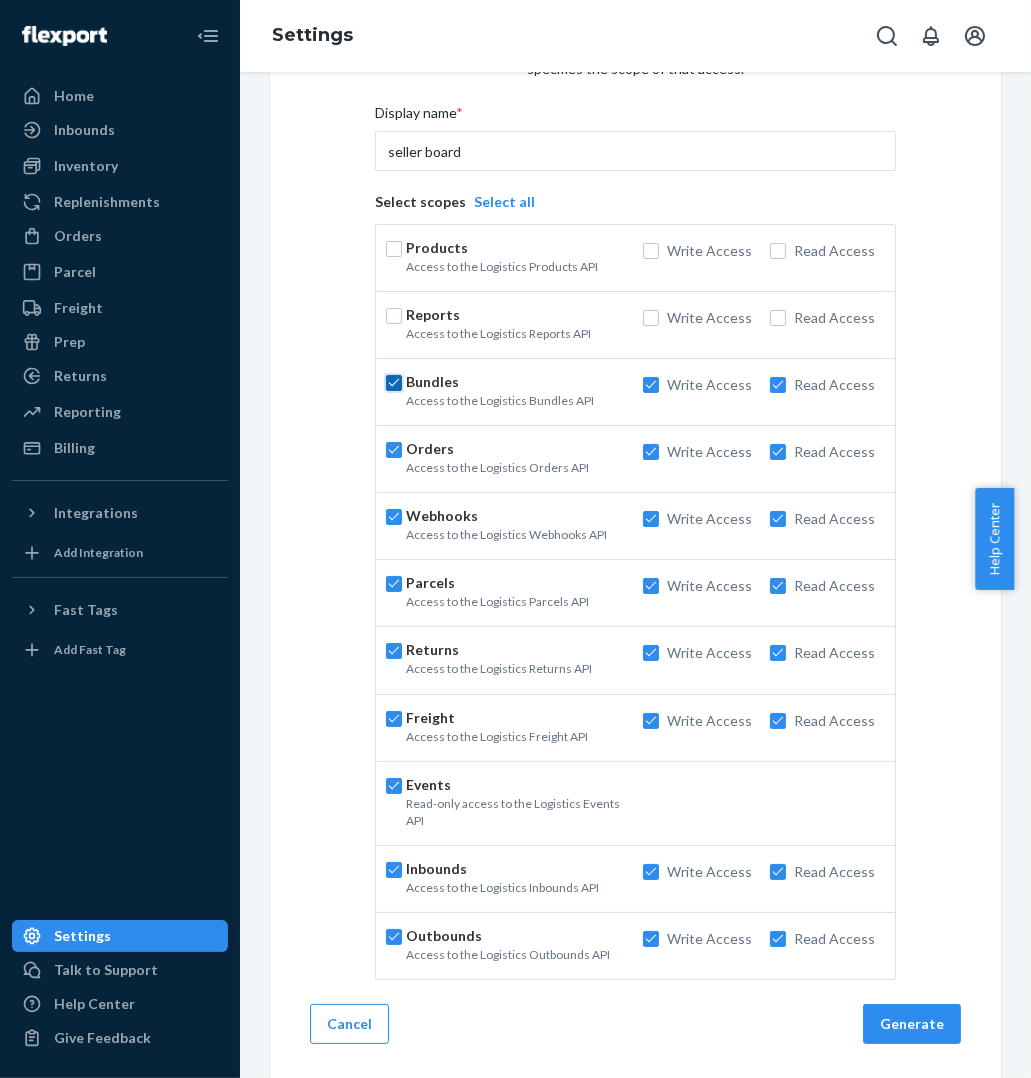 checkbox on "true" 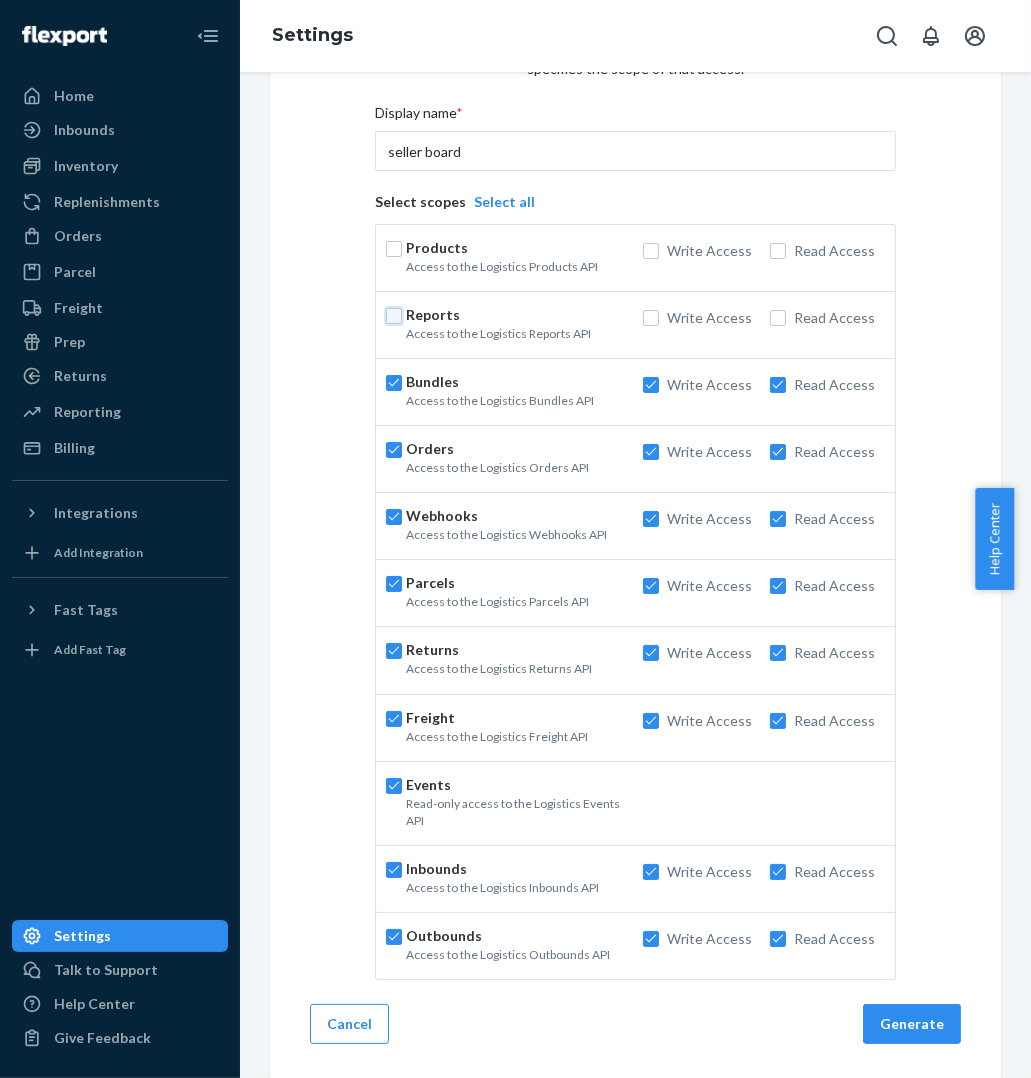 click at bounding box center [394, 316] 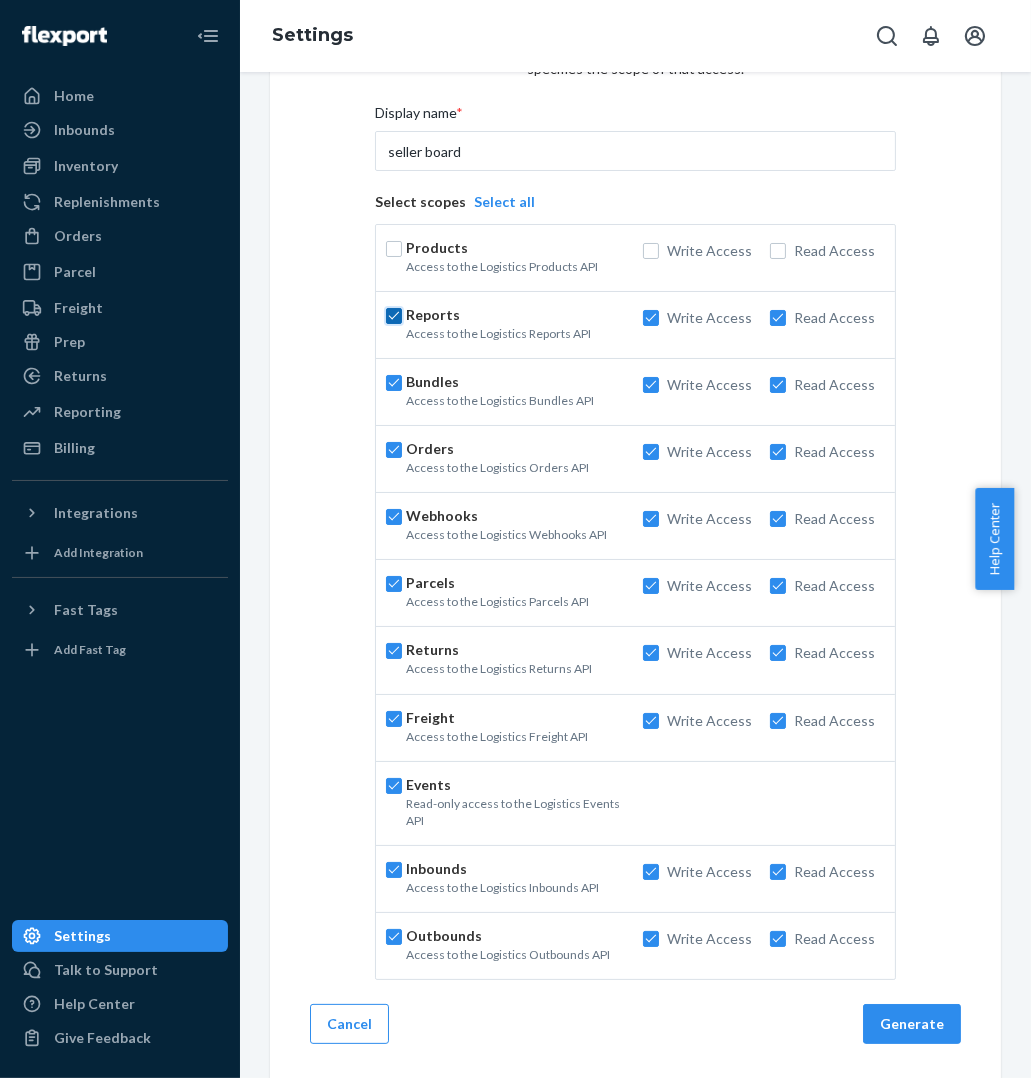 checkbox on "true" 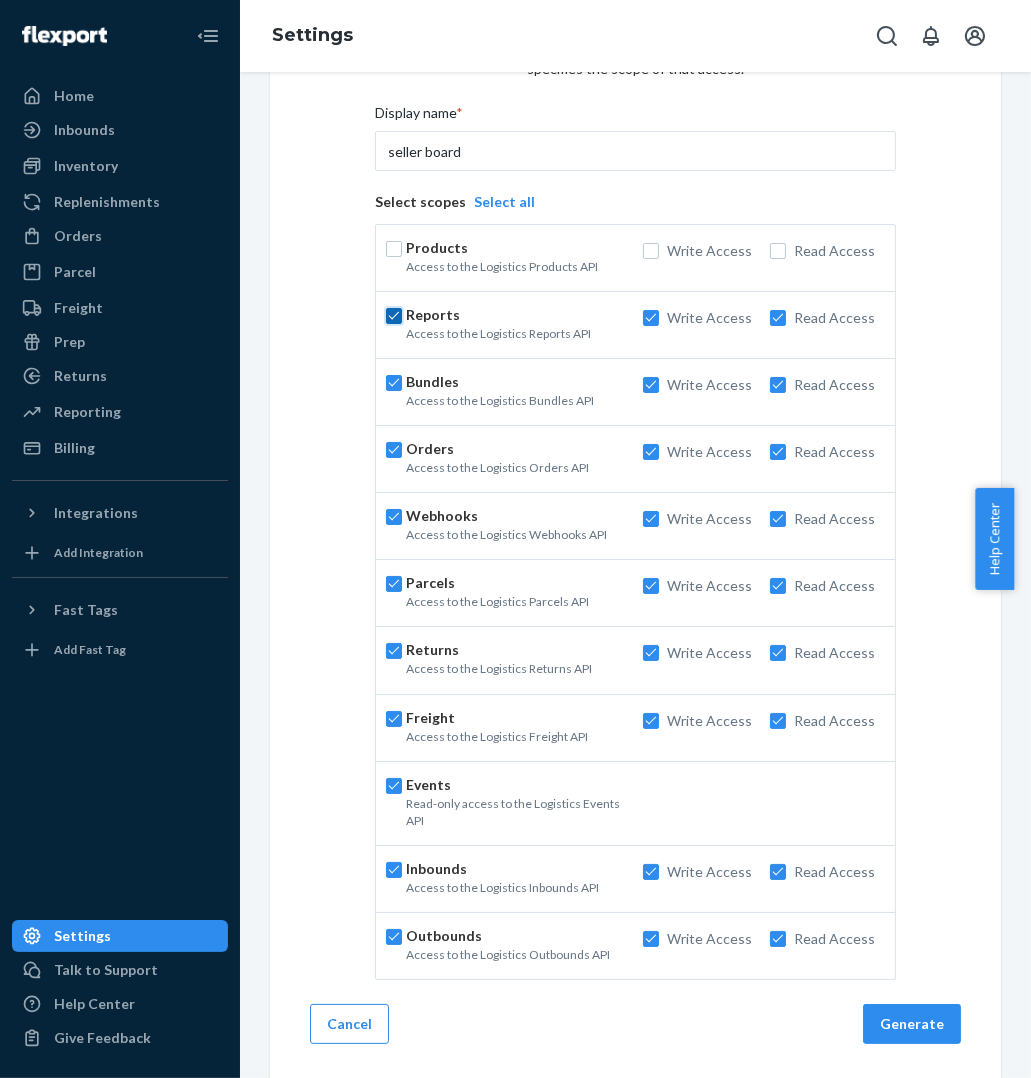 checkbox on "true" 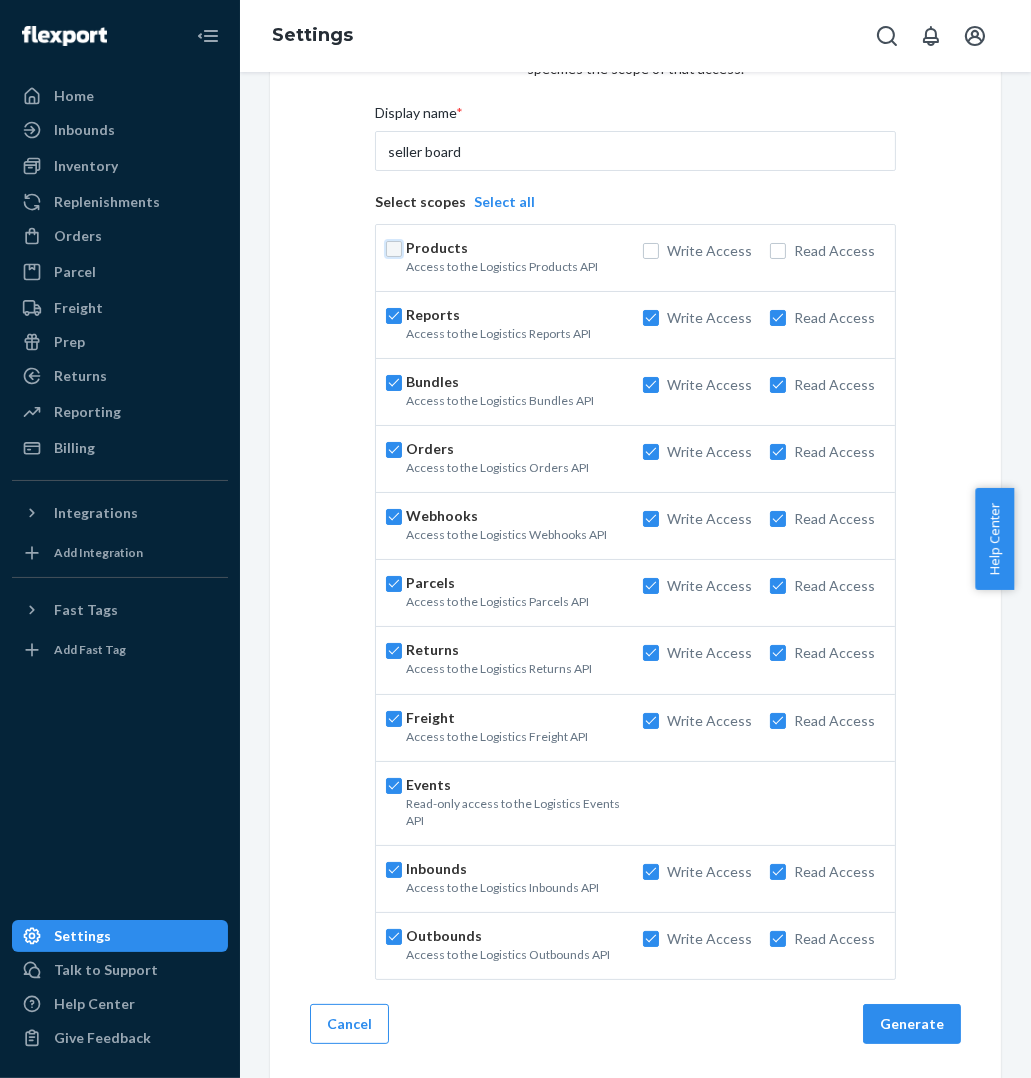 click at bounding box center (394, 249) 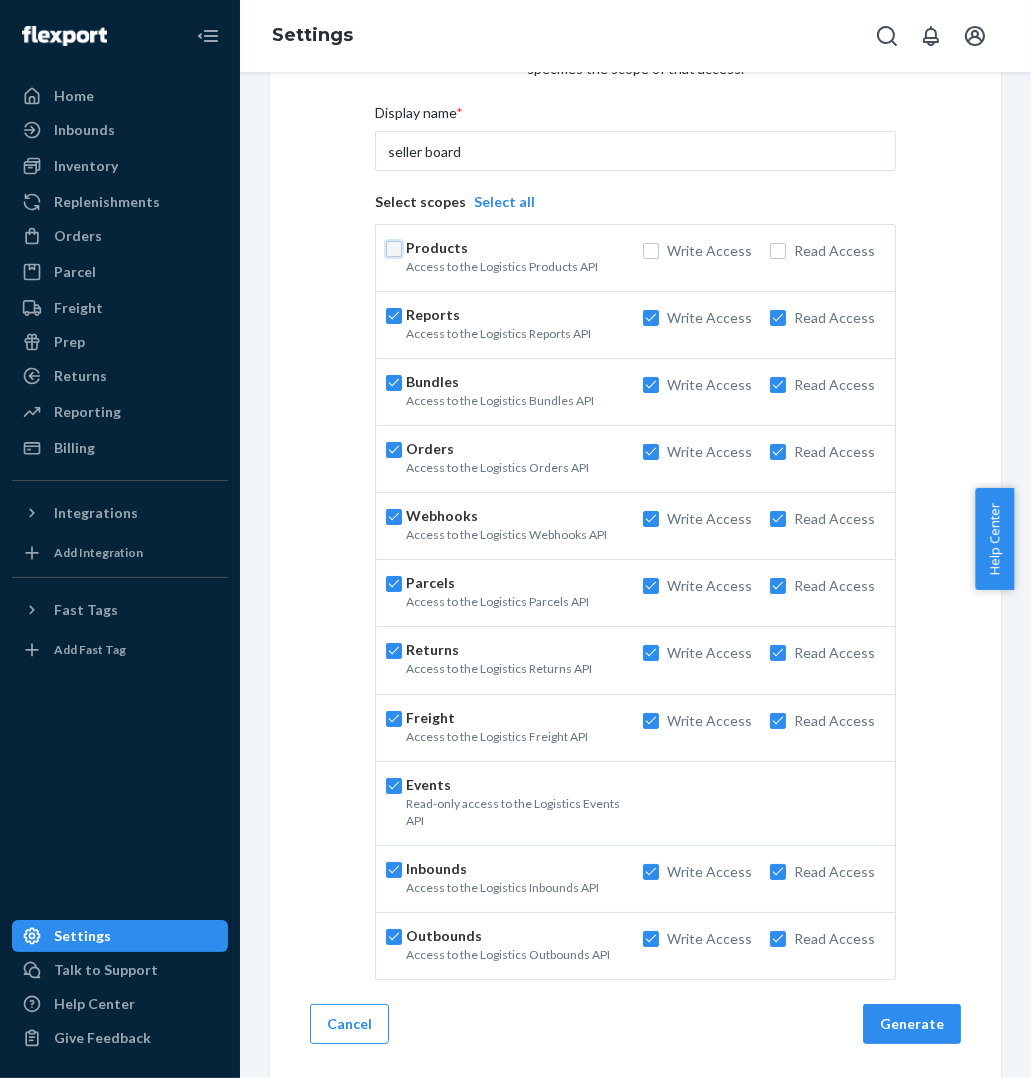 checkbox on "true" 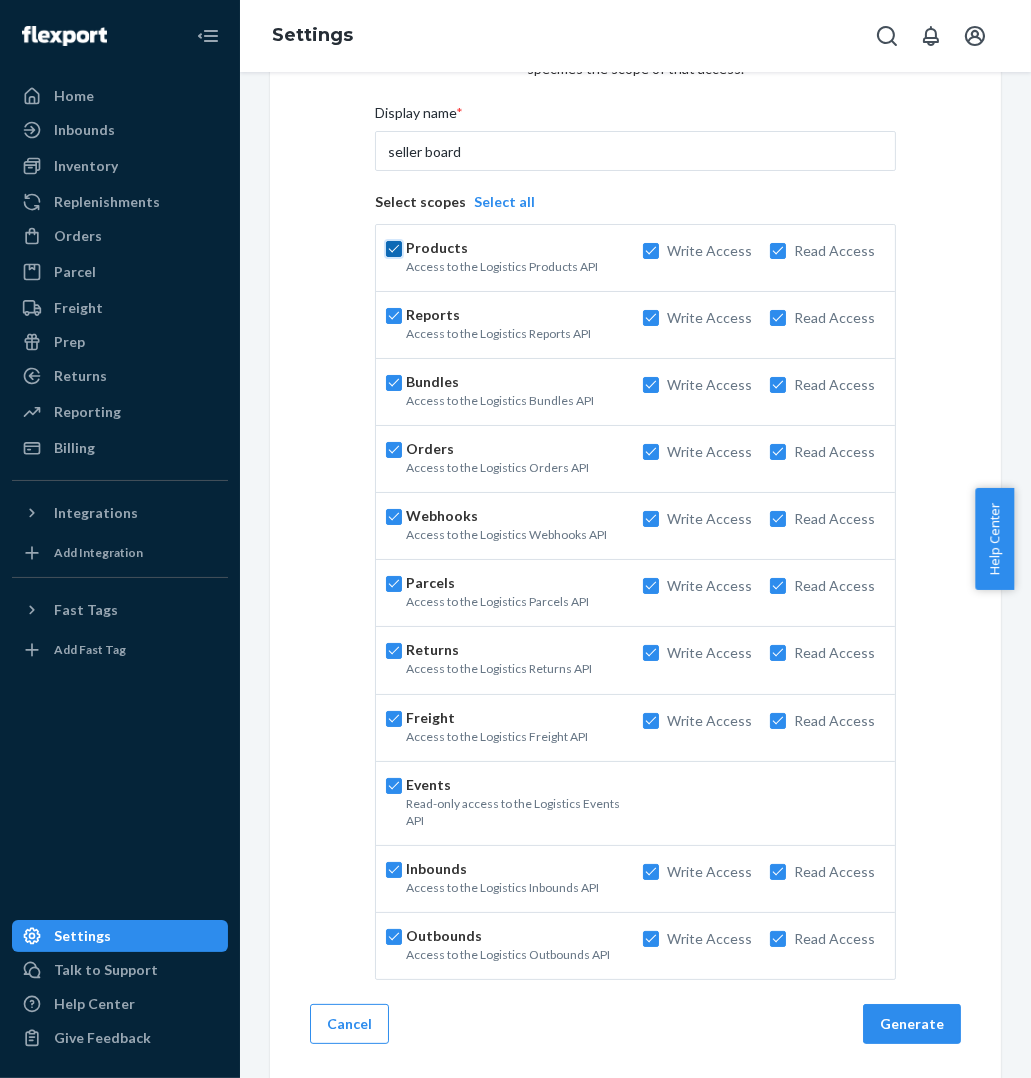 checkbox on "true" 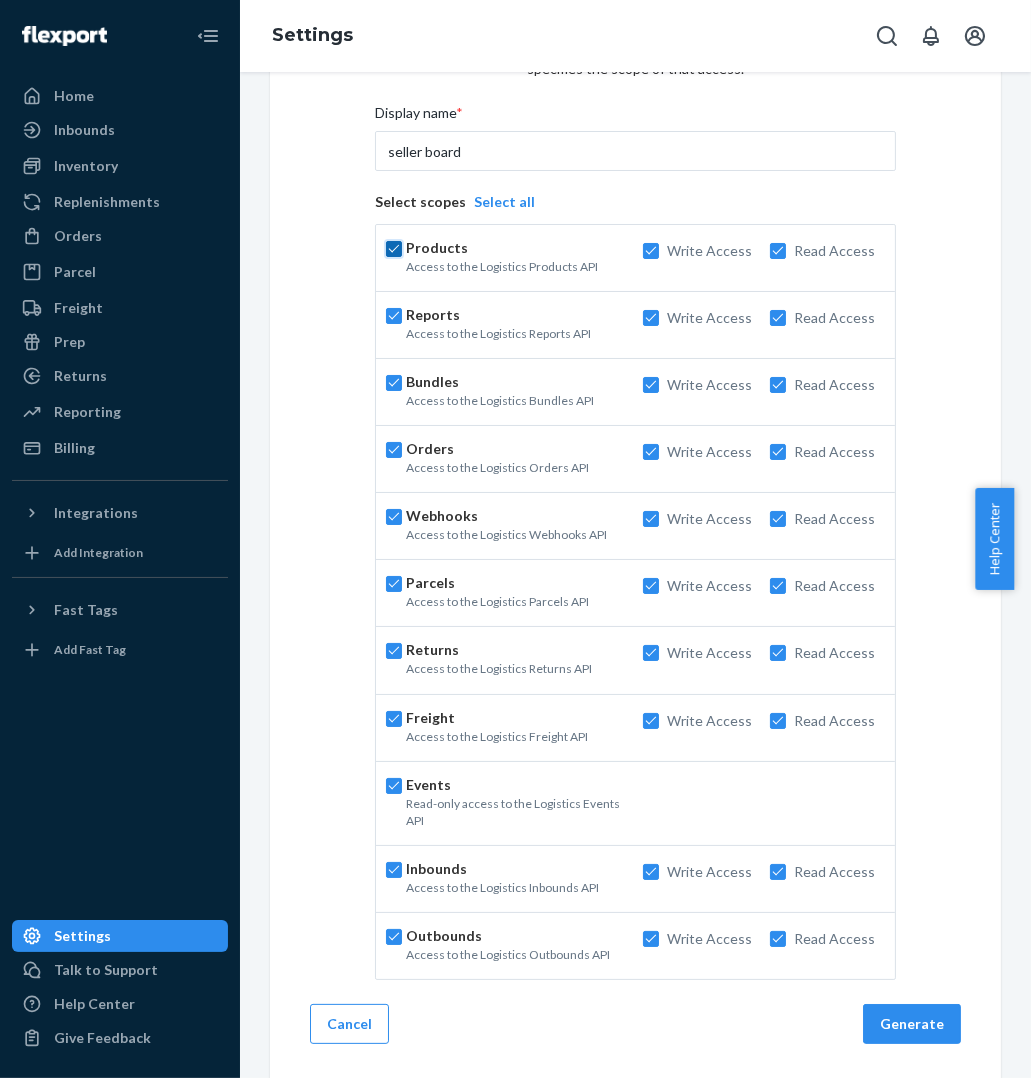 checkbox on "true" 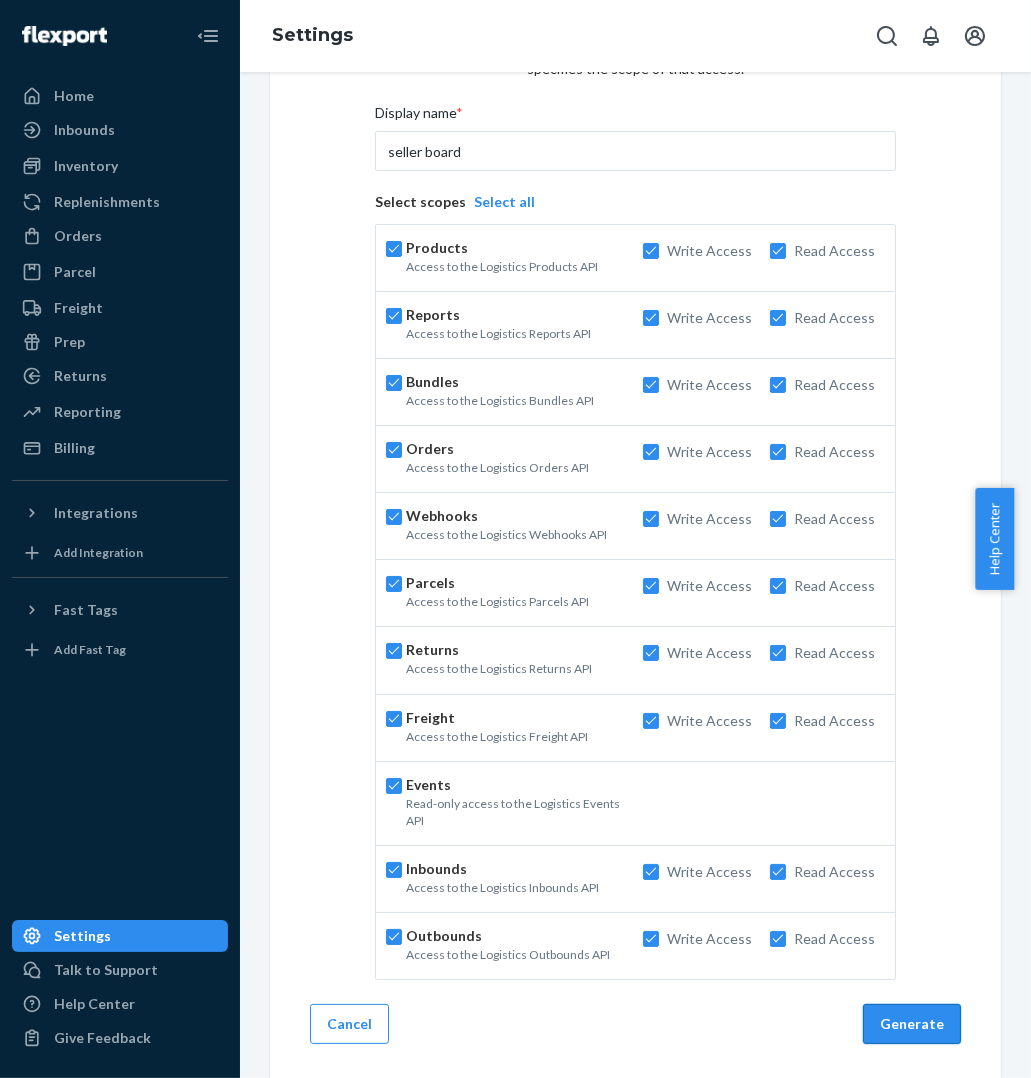 click on "Generate" at bounding box center (912, 1024) 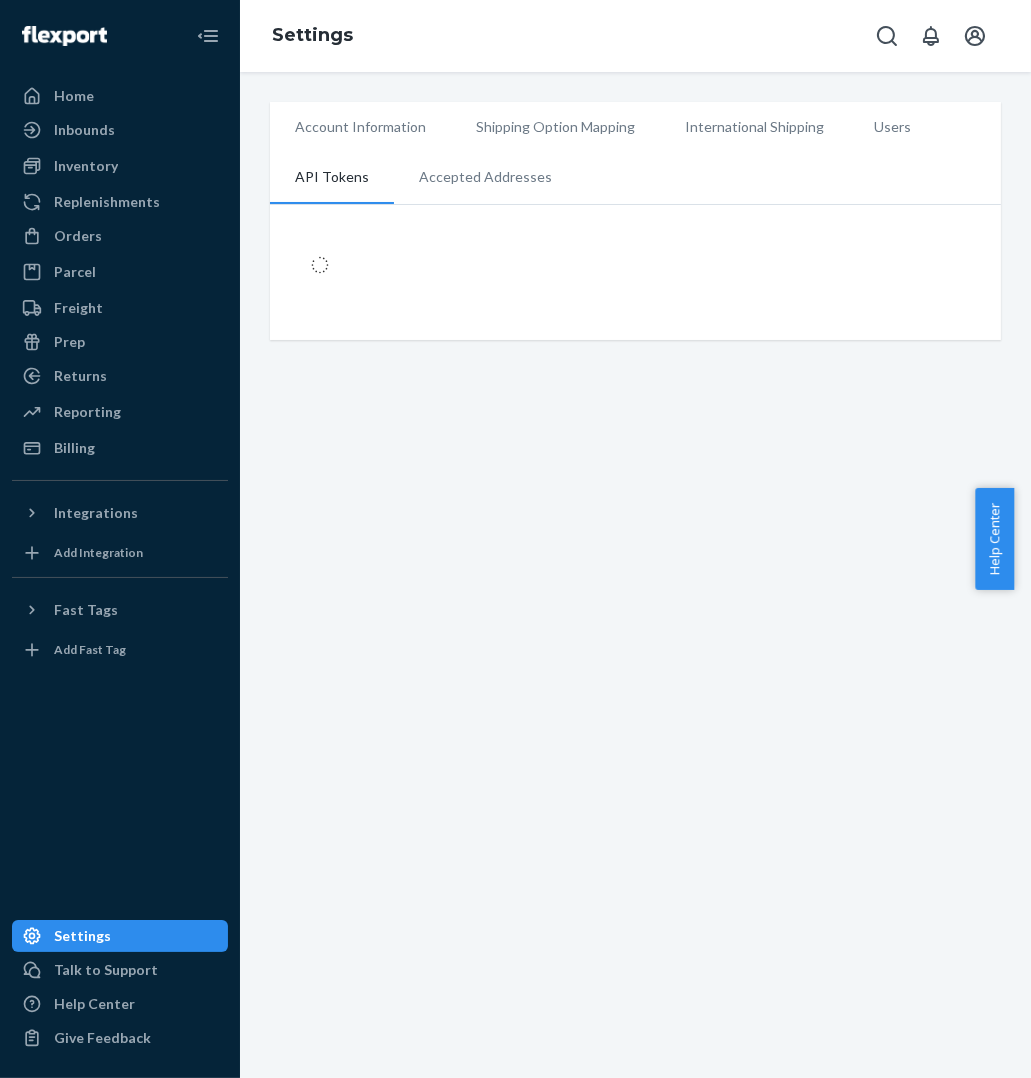 scroll, scrollTop: 0, scrollLeft: 0, axis: both 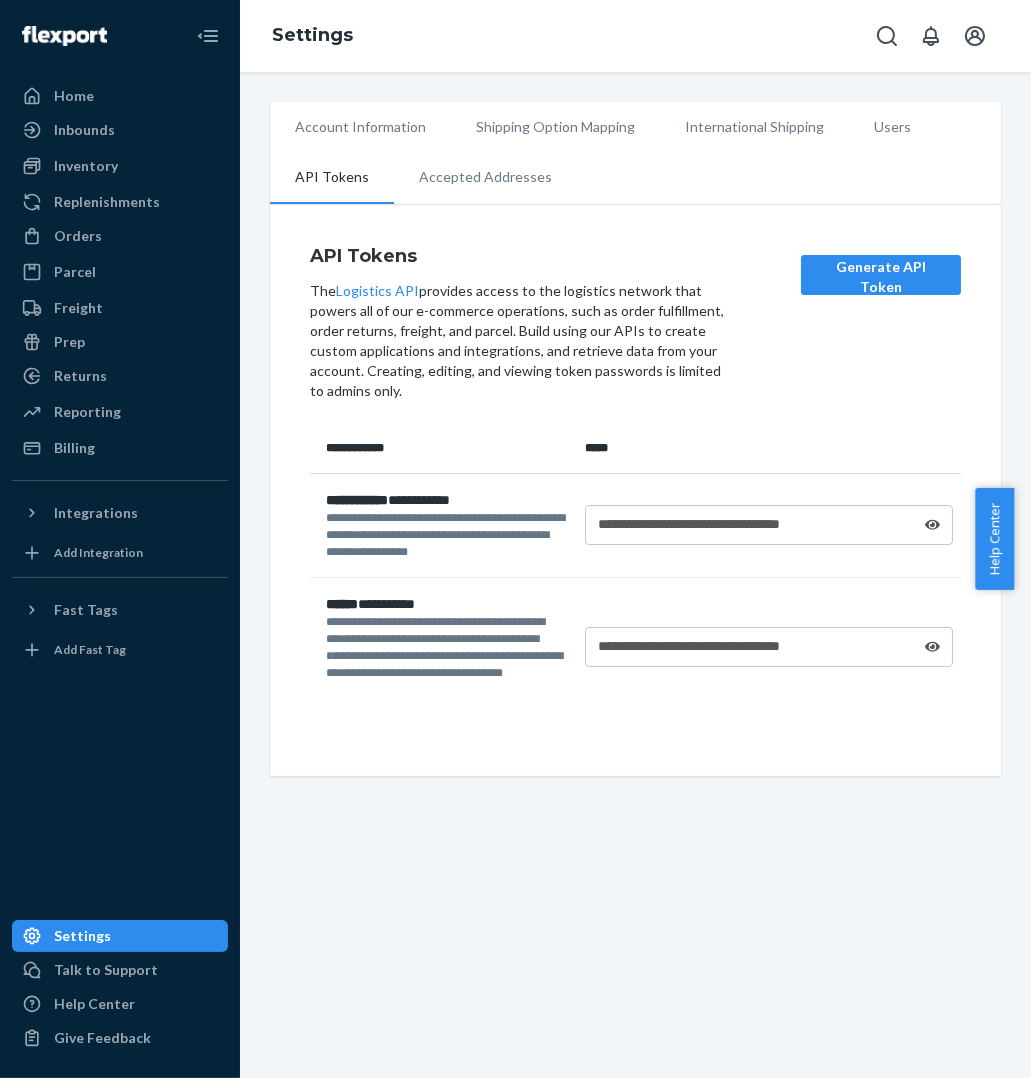 click 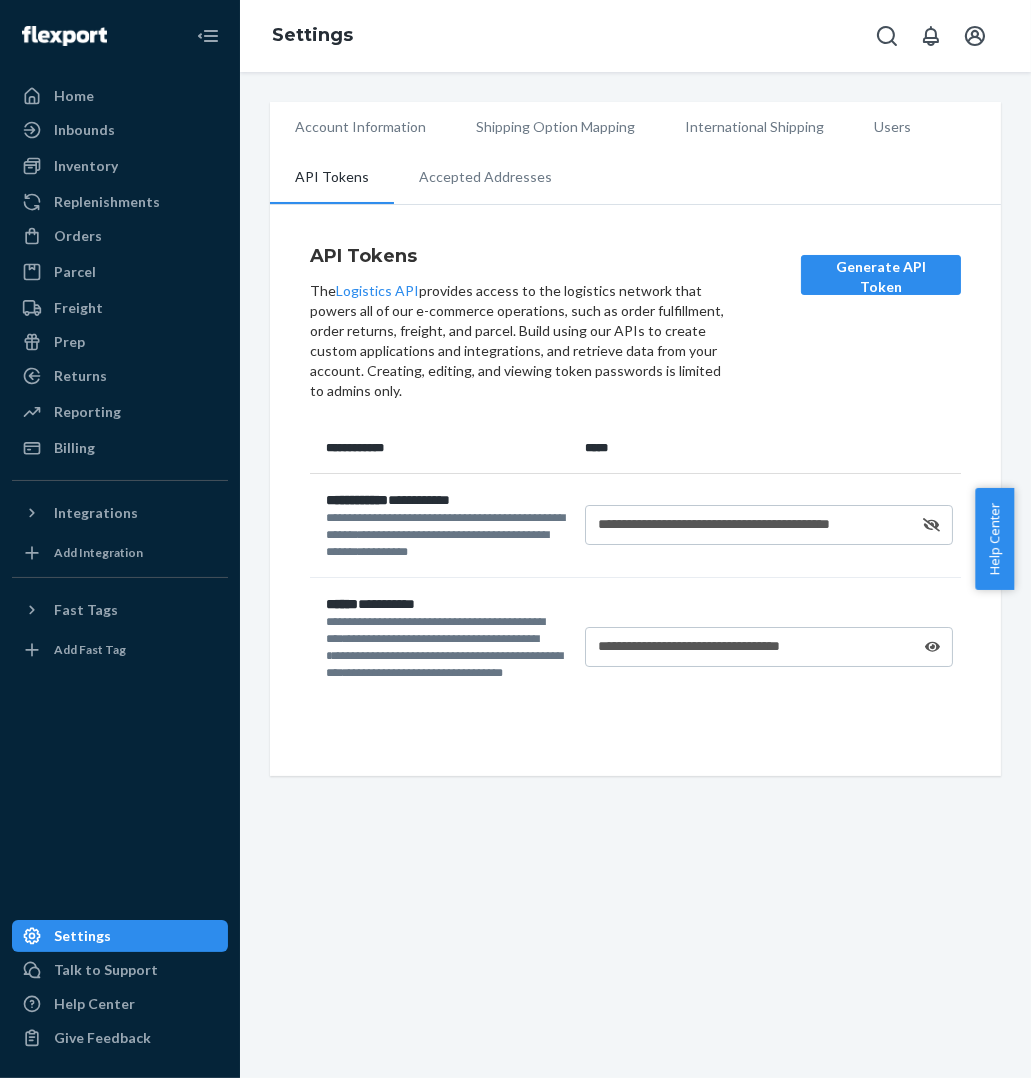 click on "**********" at bounding box center [770, 524] 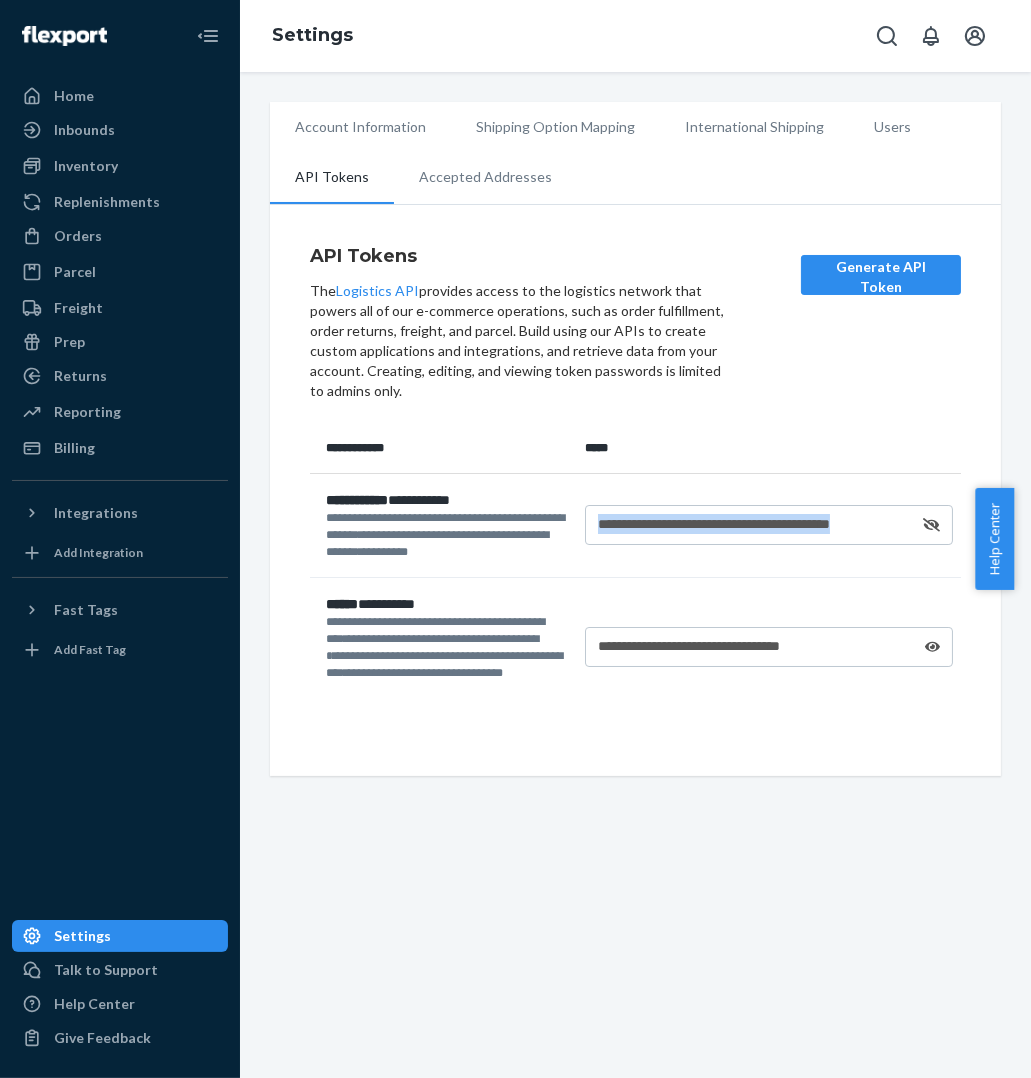 click on "**********" at bounding box center (770, 524) 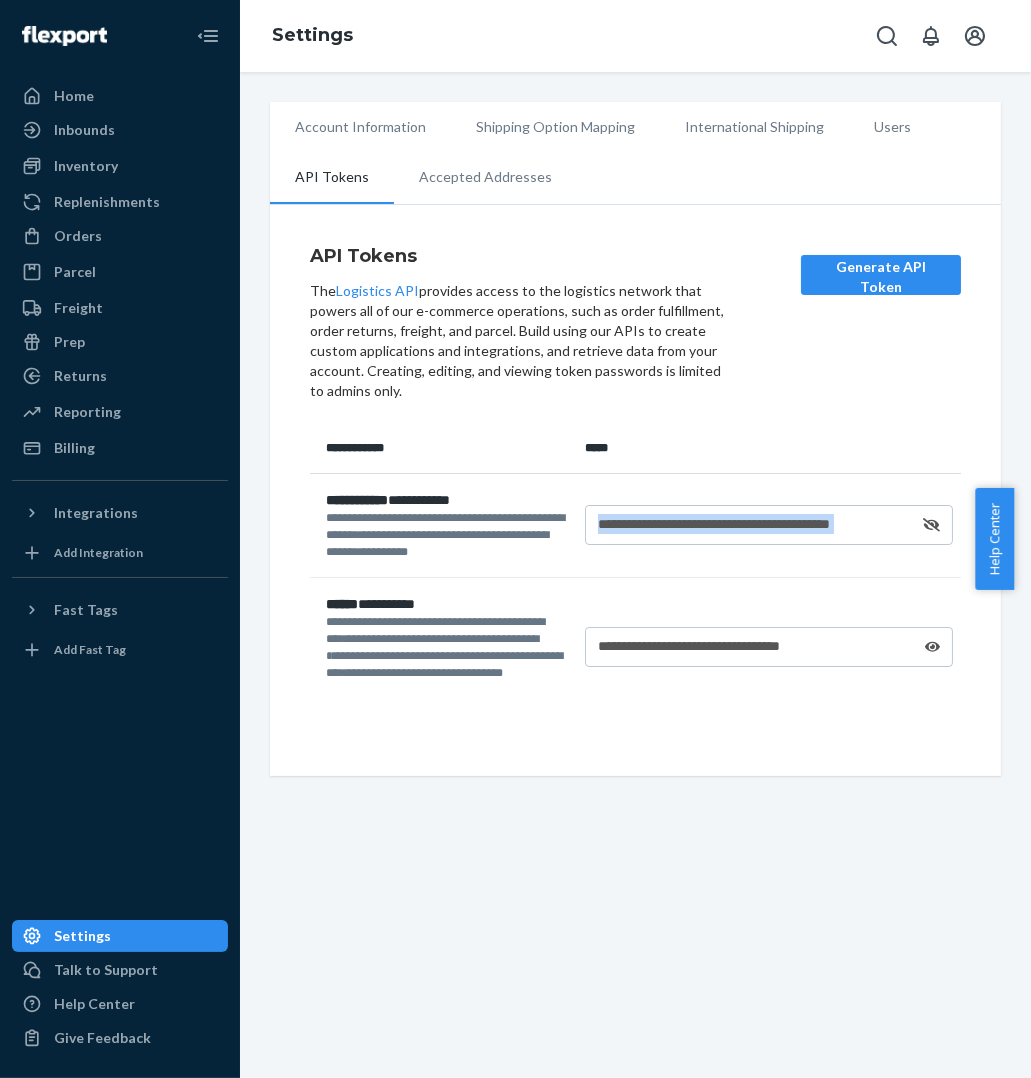 click on "**********" at bounding box center [770, 524] 